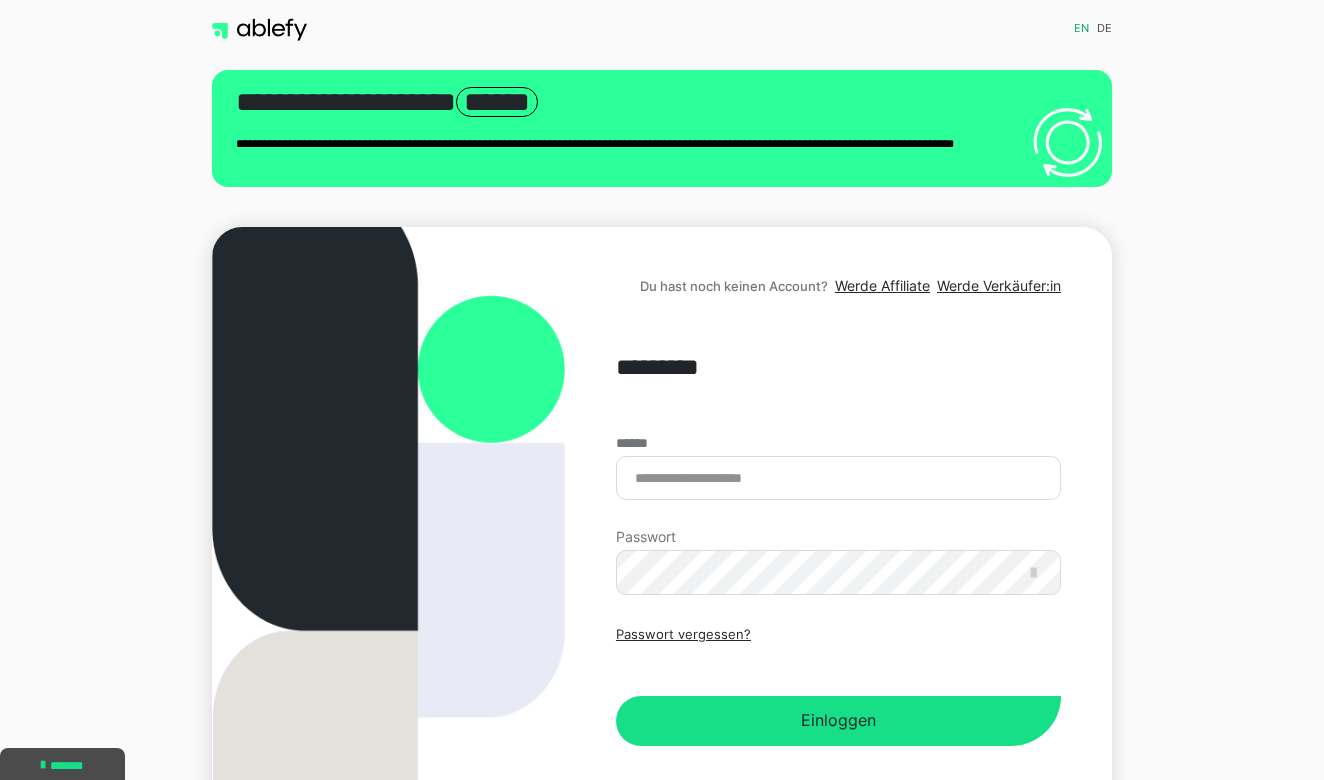 scroll, scrollTop: 0, scrollLeft: 0, axis: both 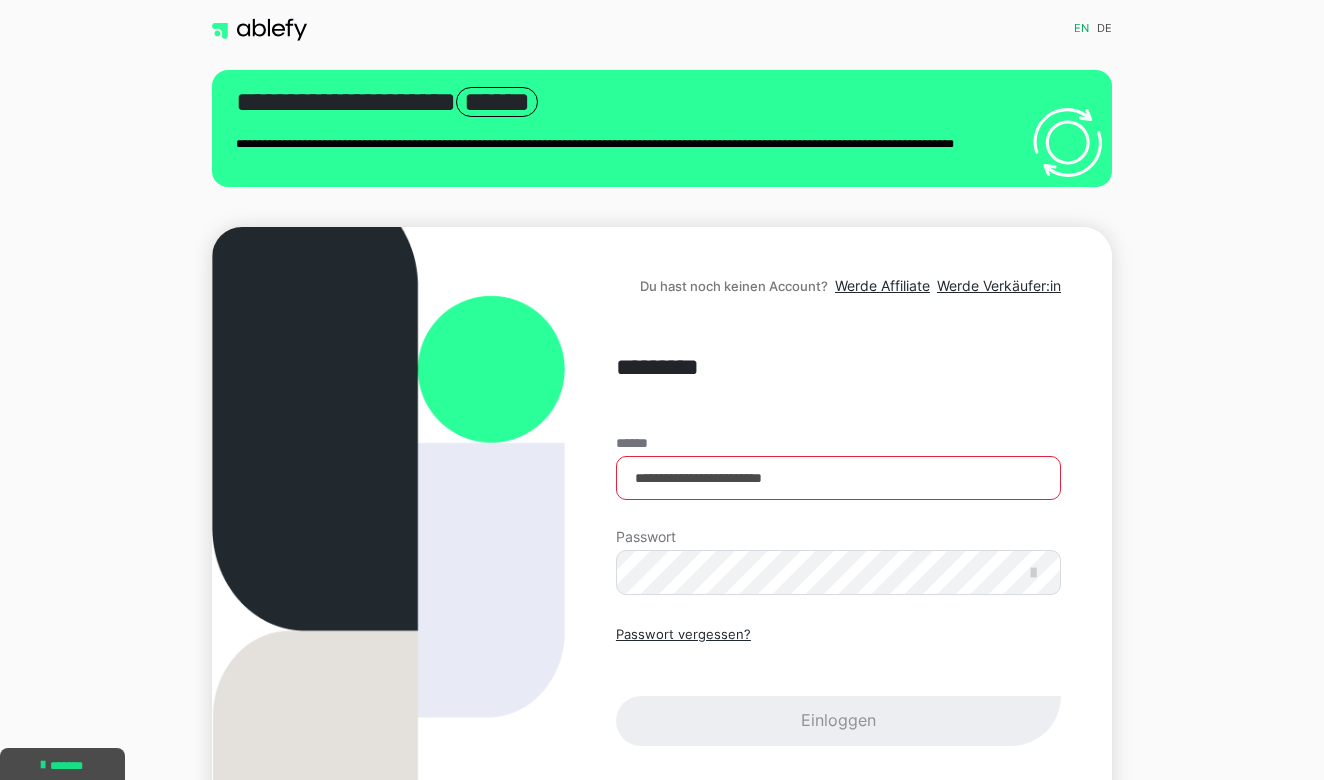 type on "**********" 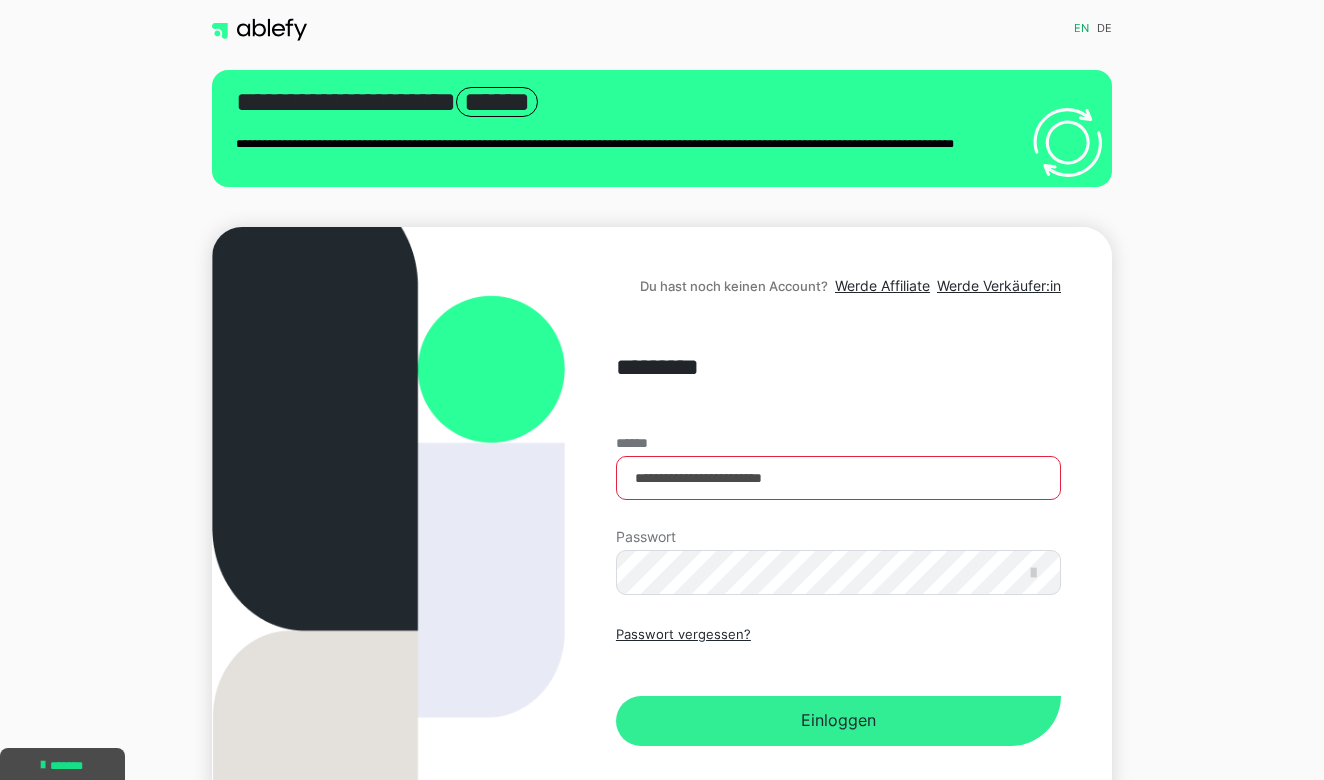 click on "Einloggen" at bounding box center [838, 721] 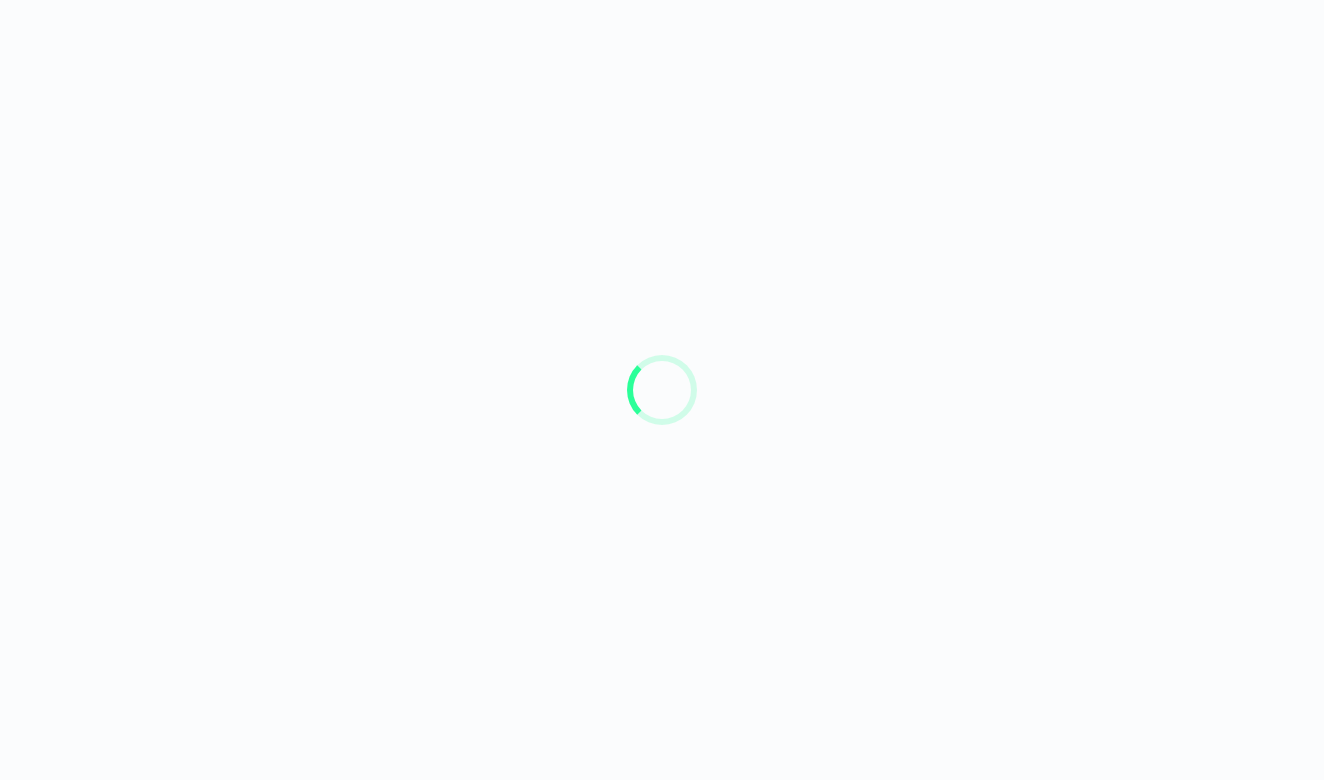 scroll, scrollTop: 0, scrollLeft: 0, axis: both 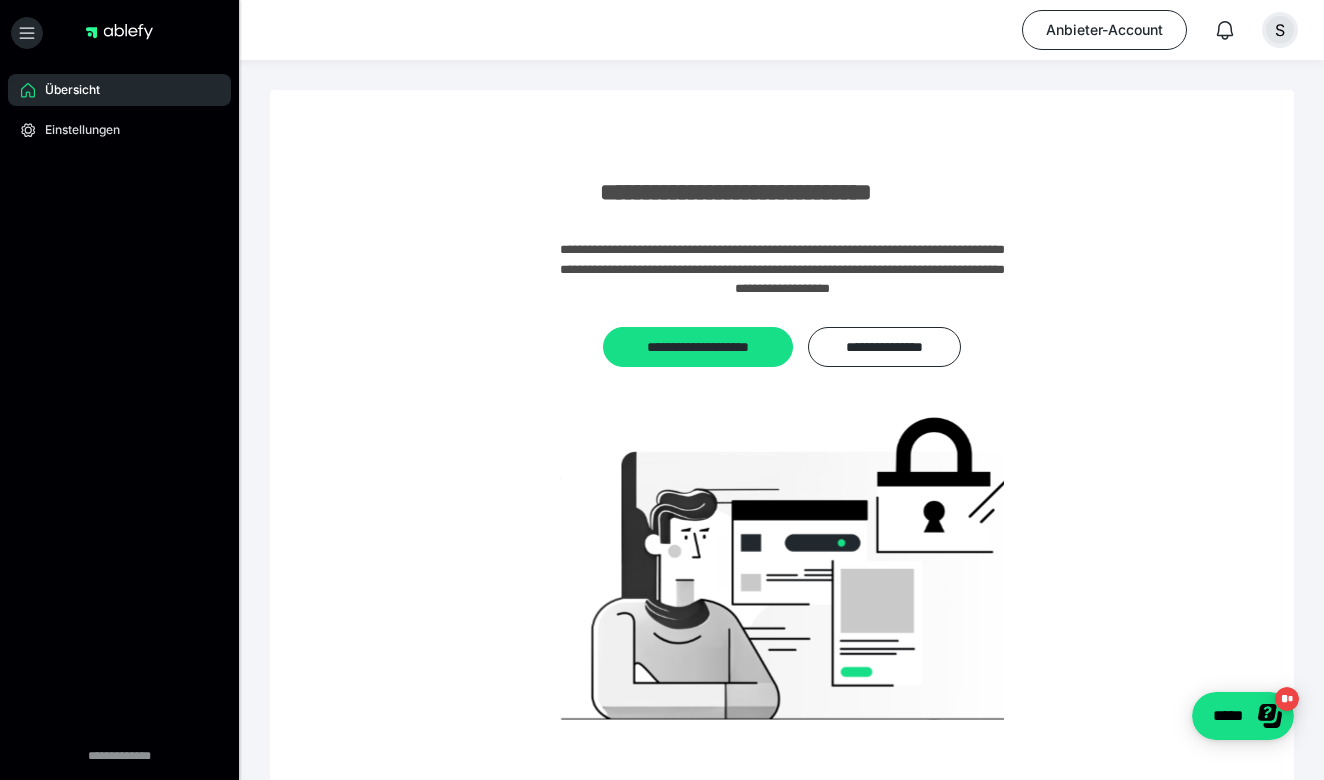 click on "S" at bounding box center [1280, 30] 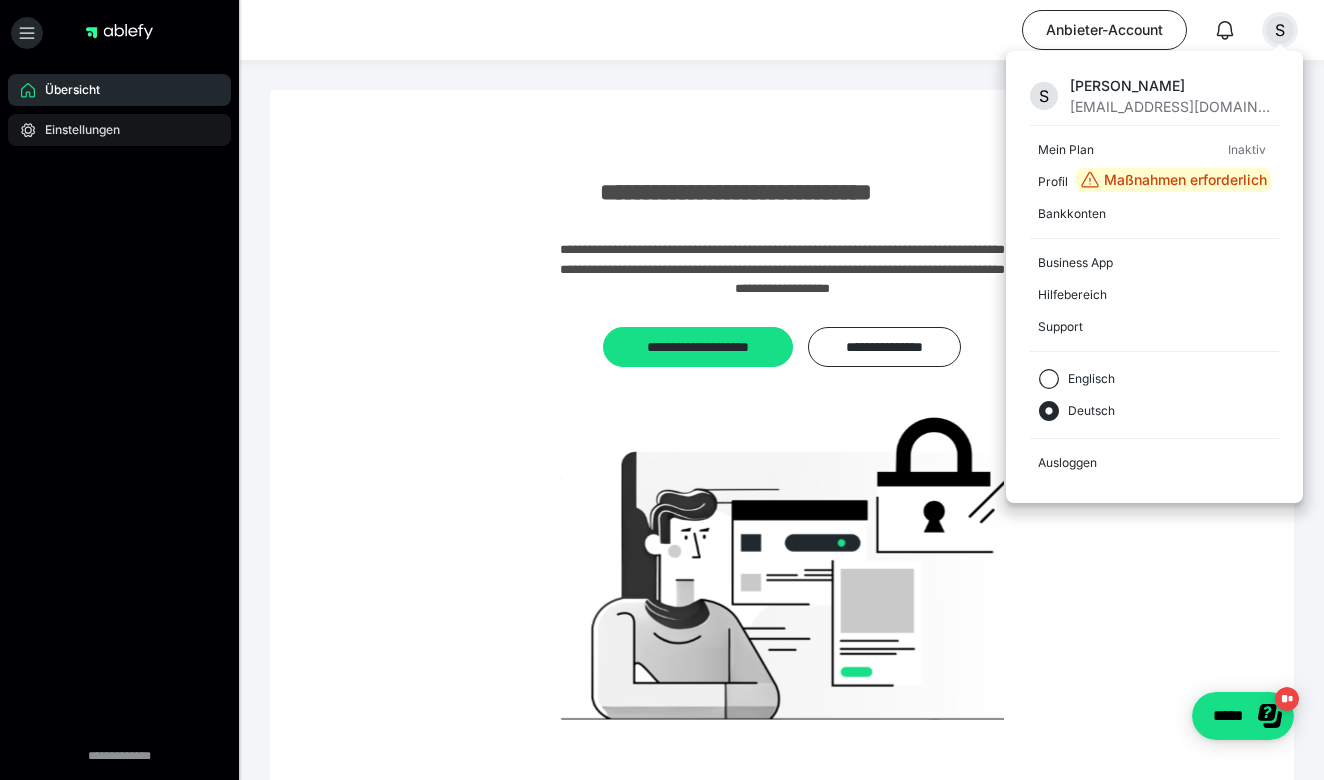 click on "Einstellungen" at bounding box center [75, 130] 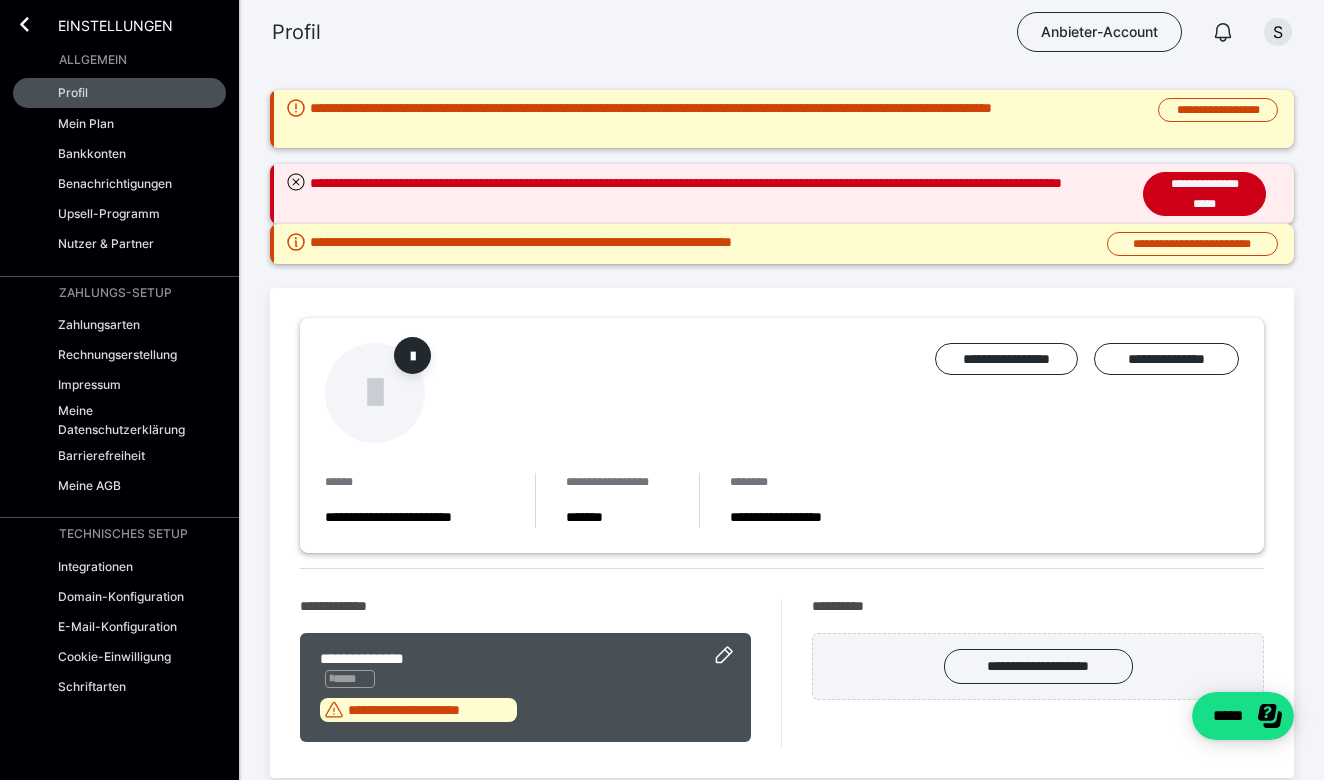 scroll, scrollTop: 0, scrollLeft: 0, axis: both 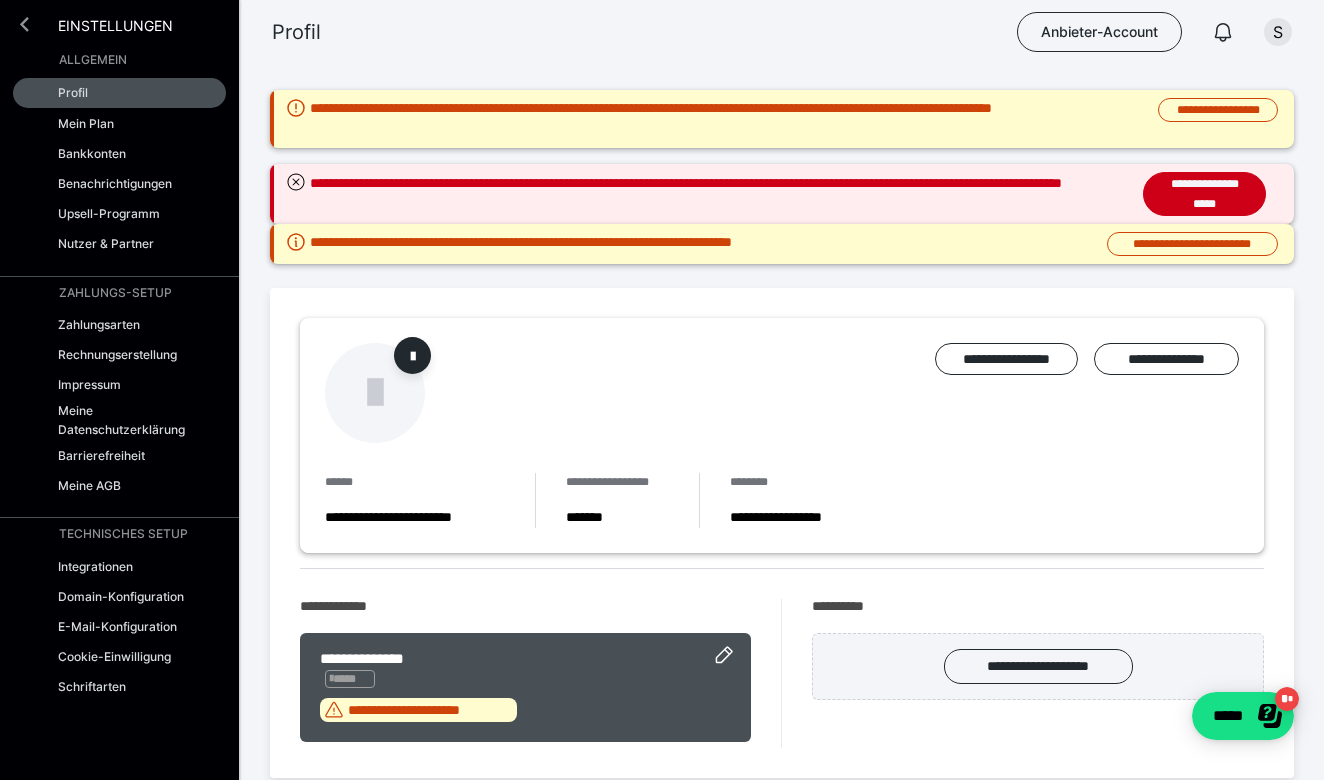 click at bounding box center [24, 24] 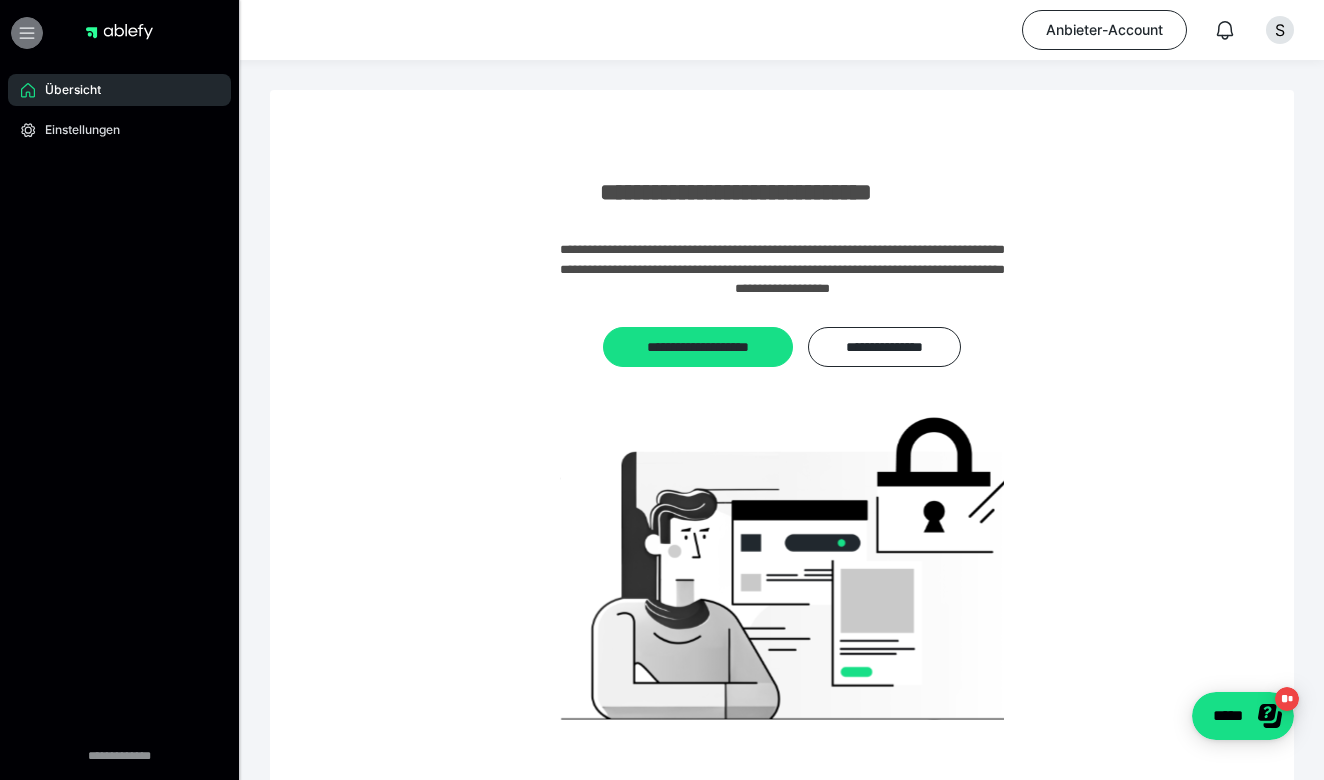click 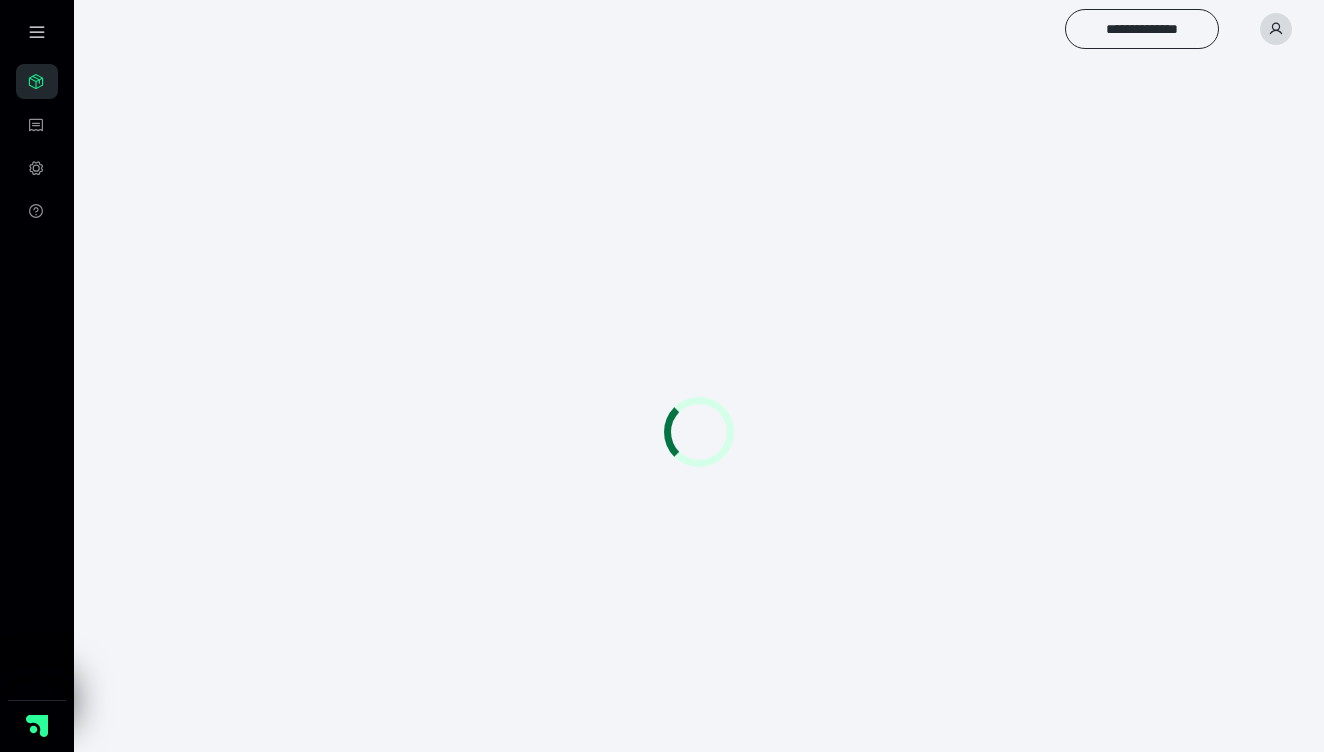 scroll, scrollTop: 0, scrollLeft: 0, axis: both 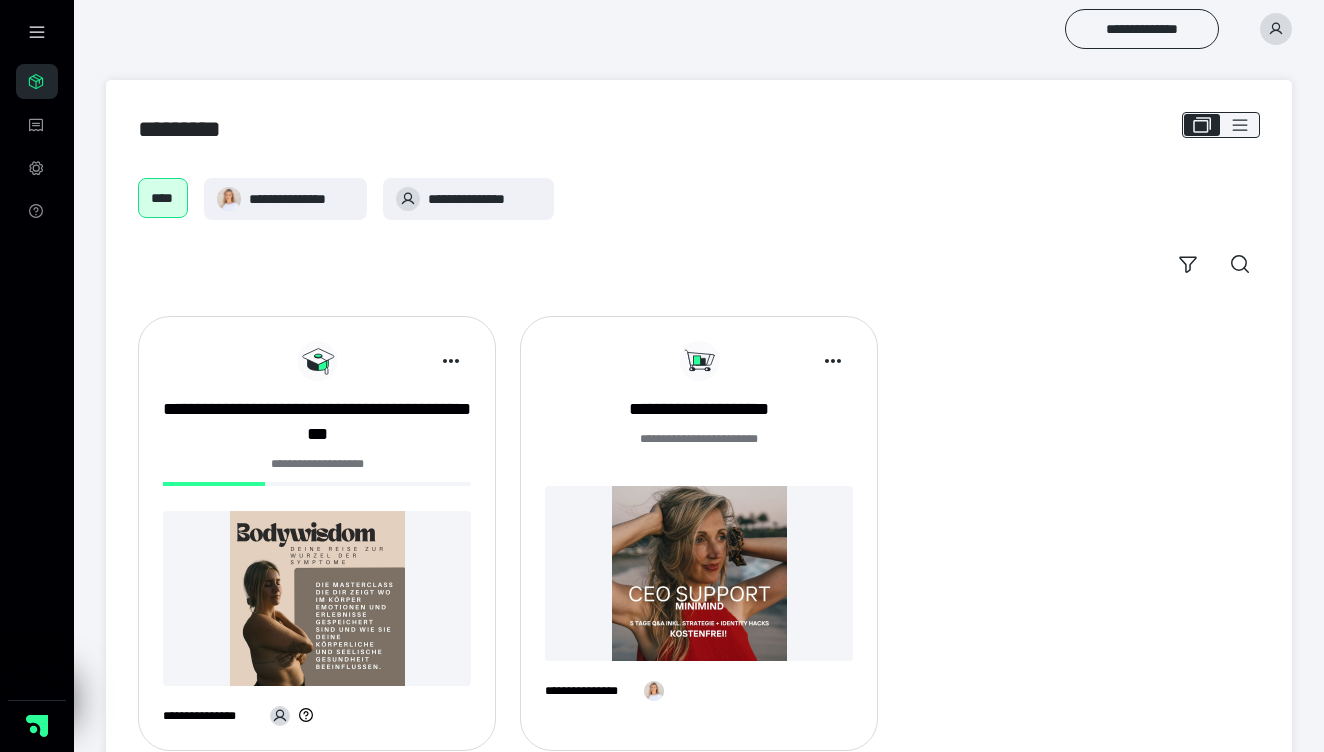 click on "**********" at bounding box center [699, 231] 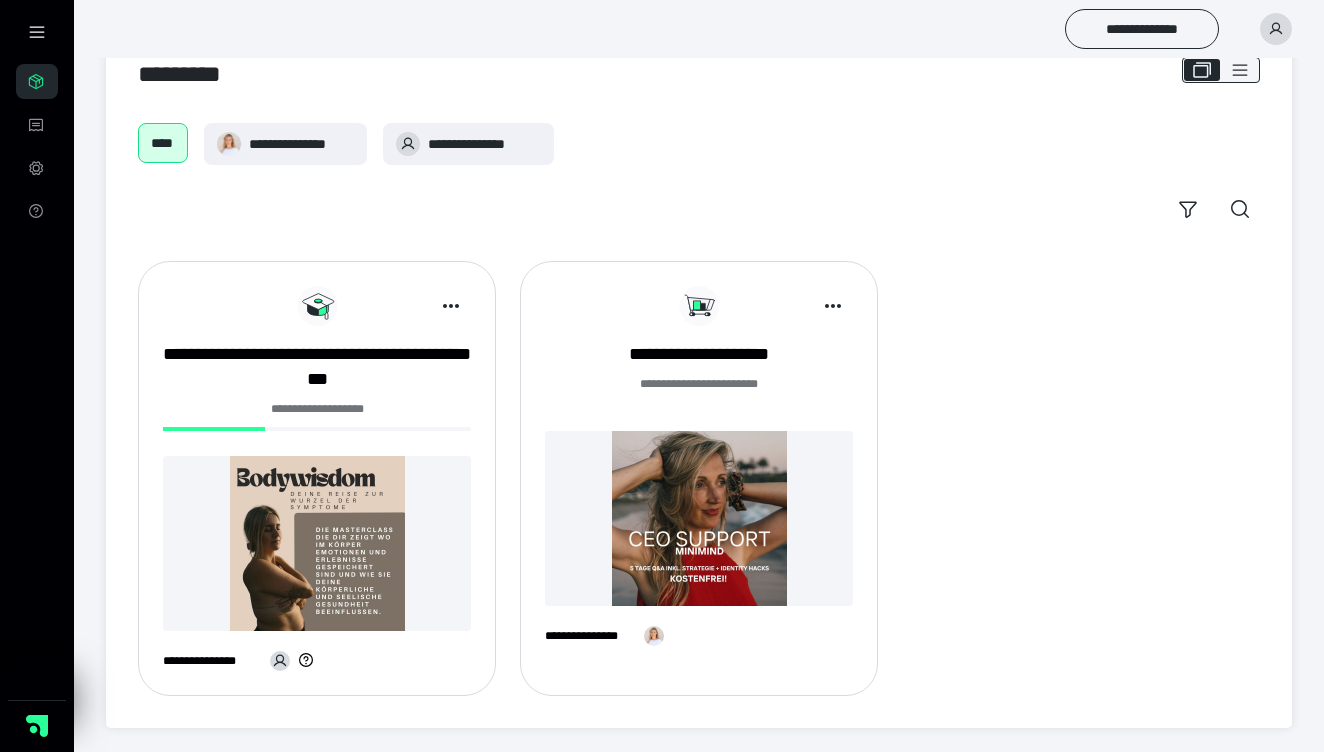 scroll, scrollTop: 55, scrollLeft: 0, axis: vertical 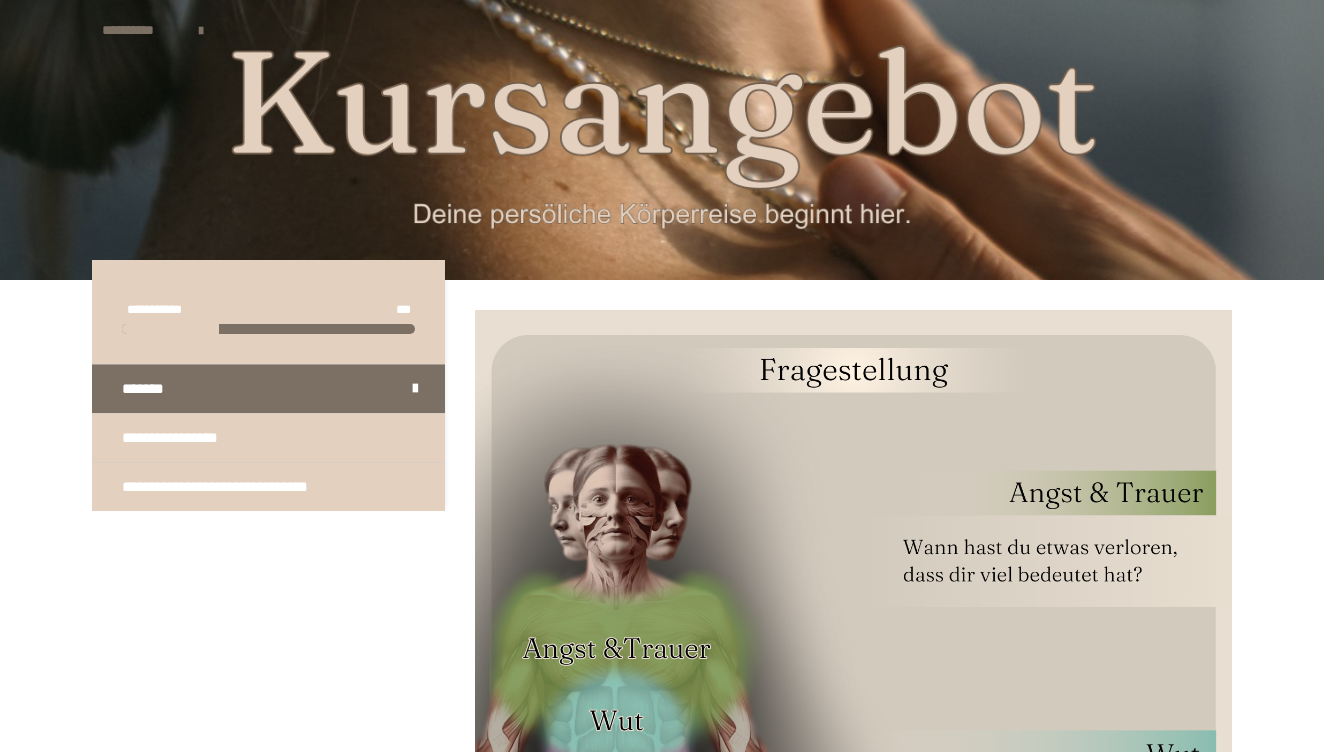 click on "**********" at bounding box center (662, 1829) 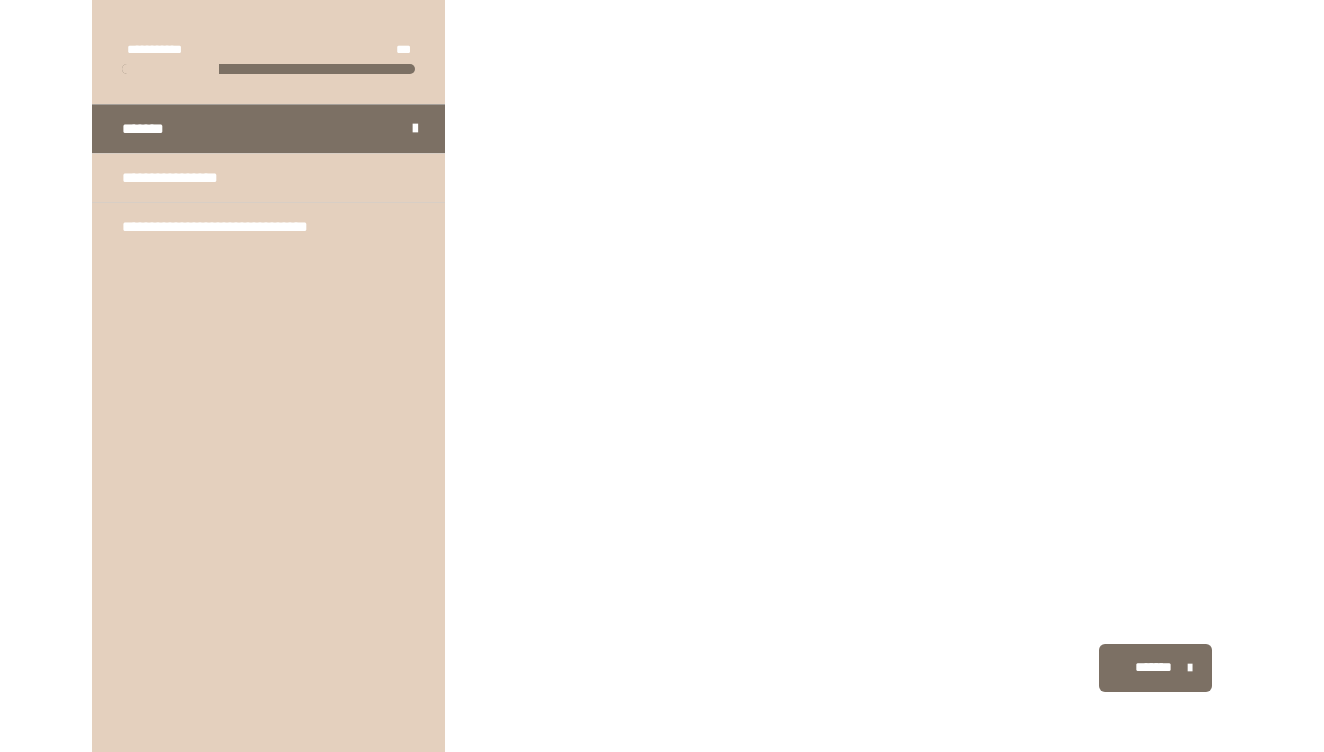scroll, scrollTop: 2907, scrollLeft: 0, axis: vertical 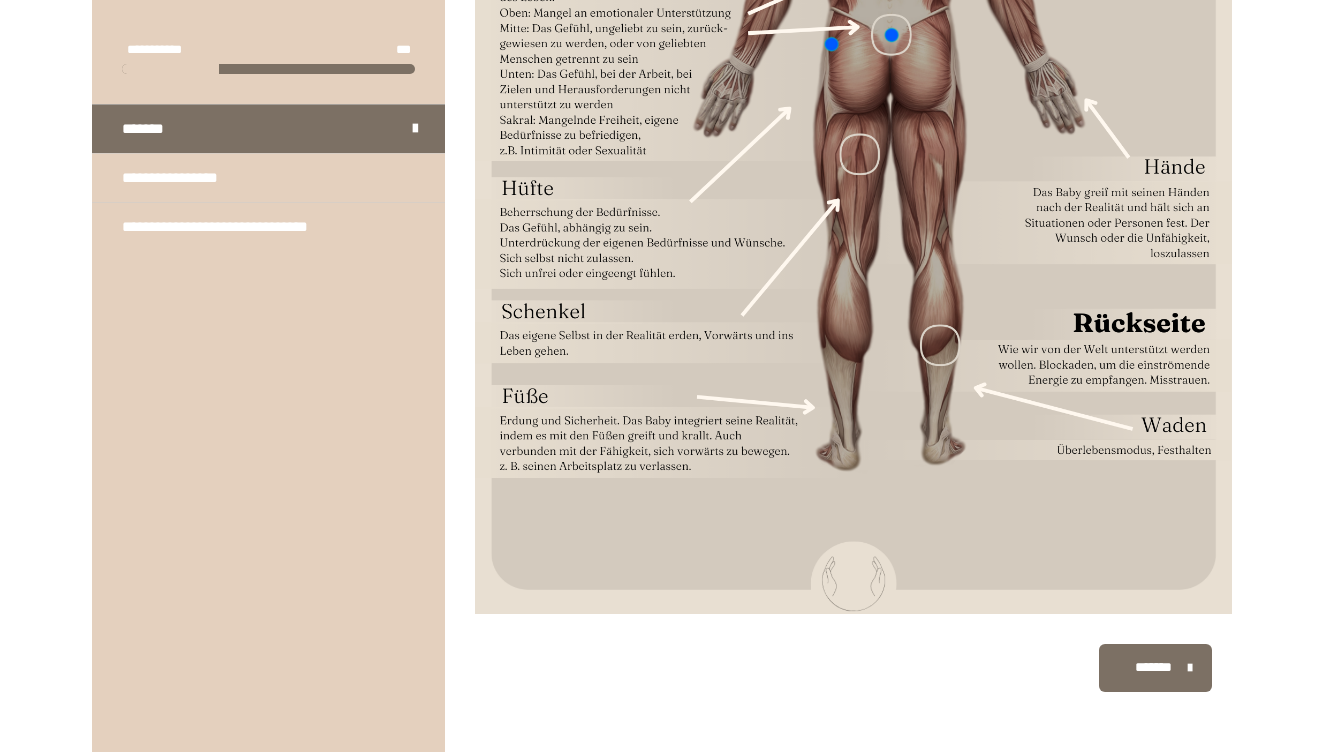 click on "*******" at bounding box center (1153, 667) 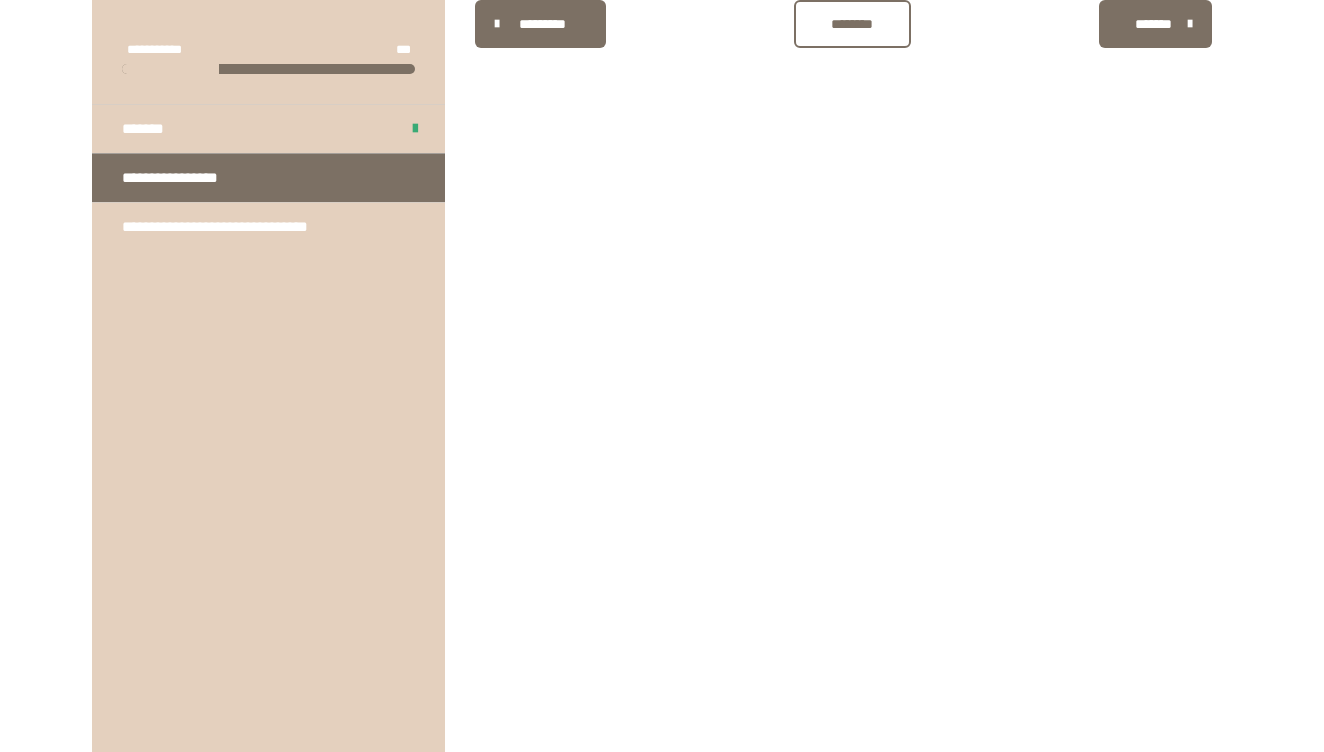 scroll, scrollTop: 340, scrollLeft: 0, axis: vertical 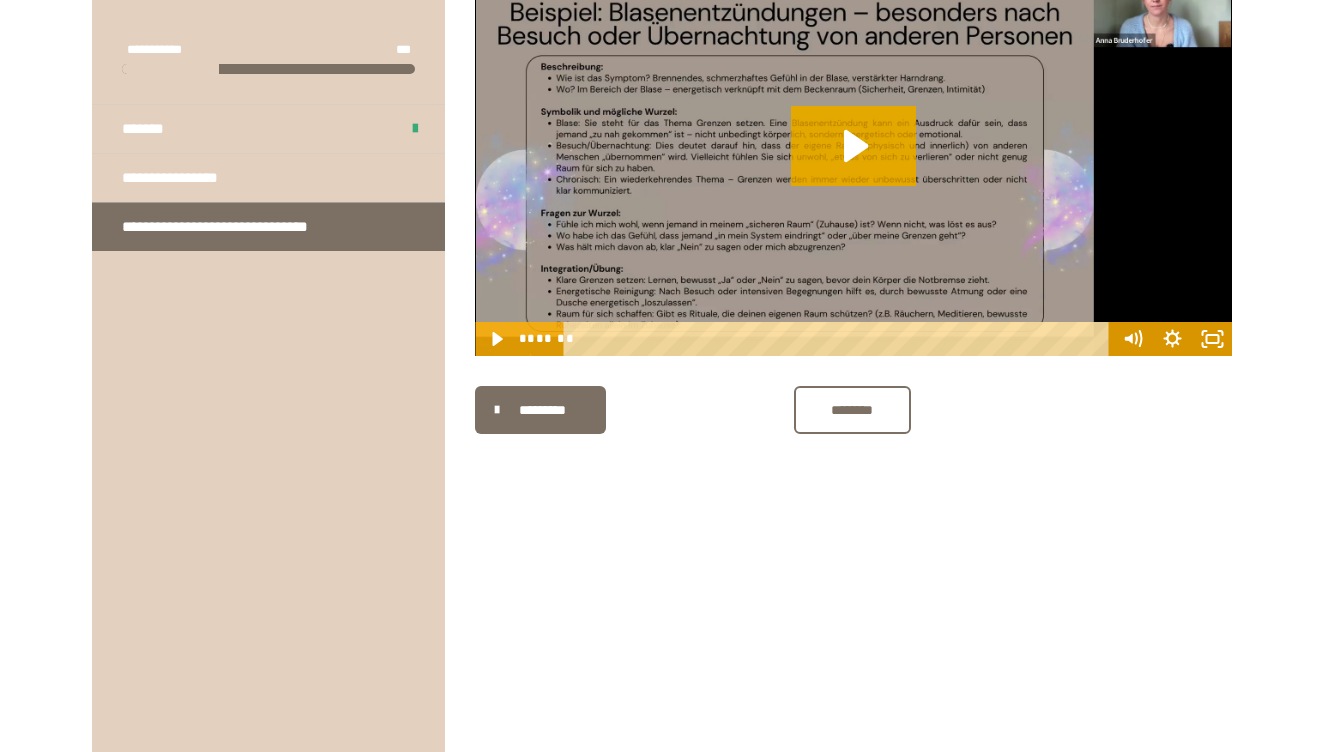 click on "*********" at bounding box center [542, 410] 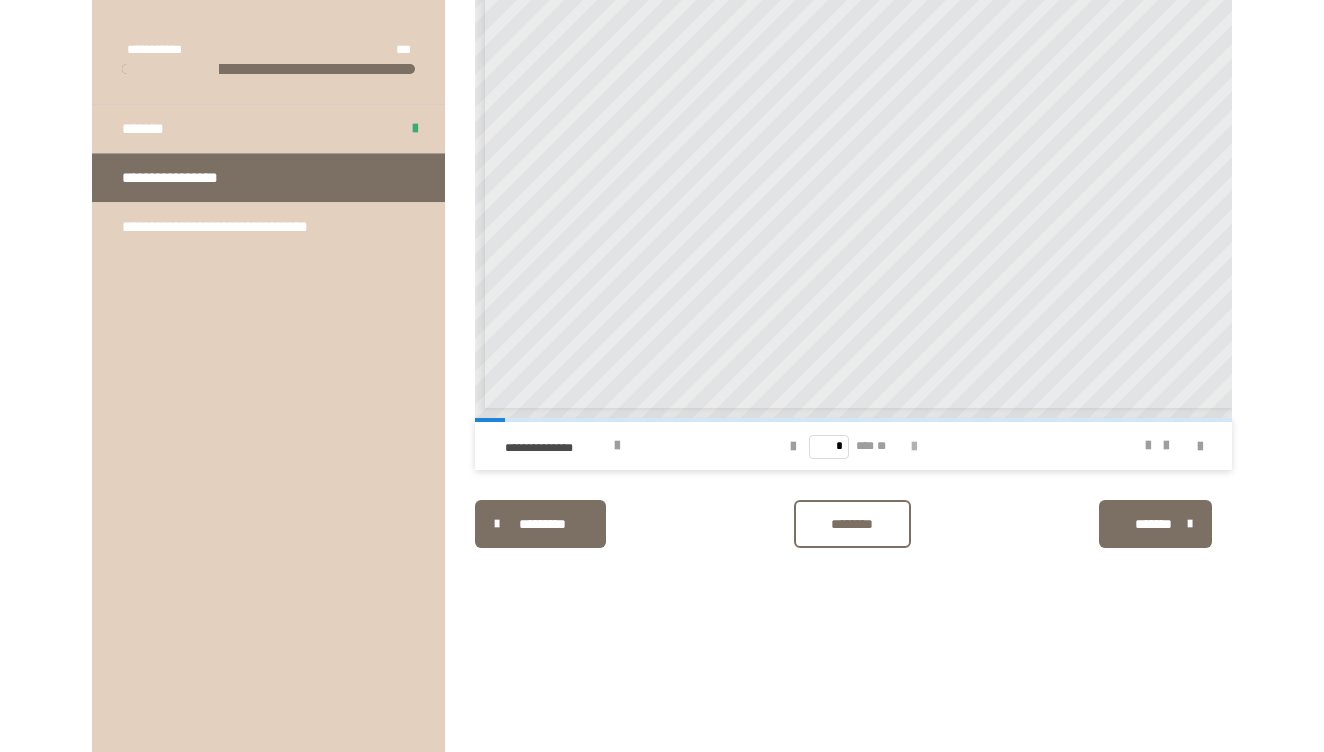 click at bounding box center (914, 447) 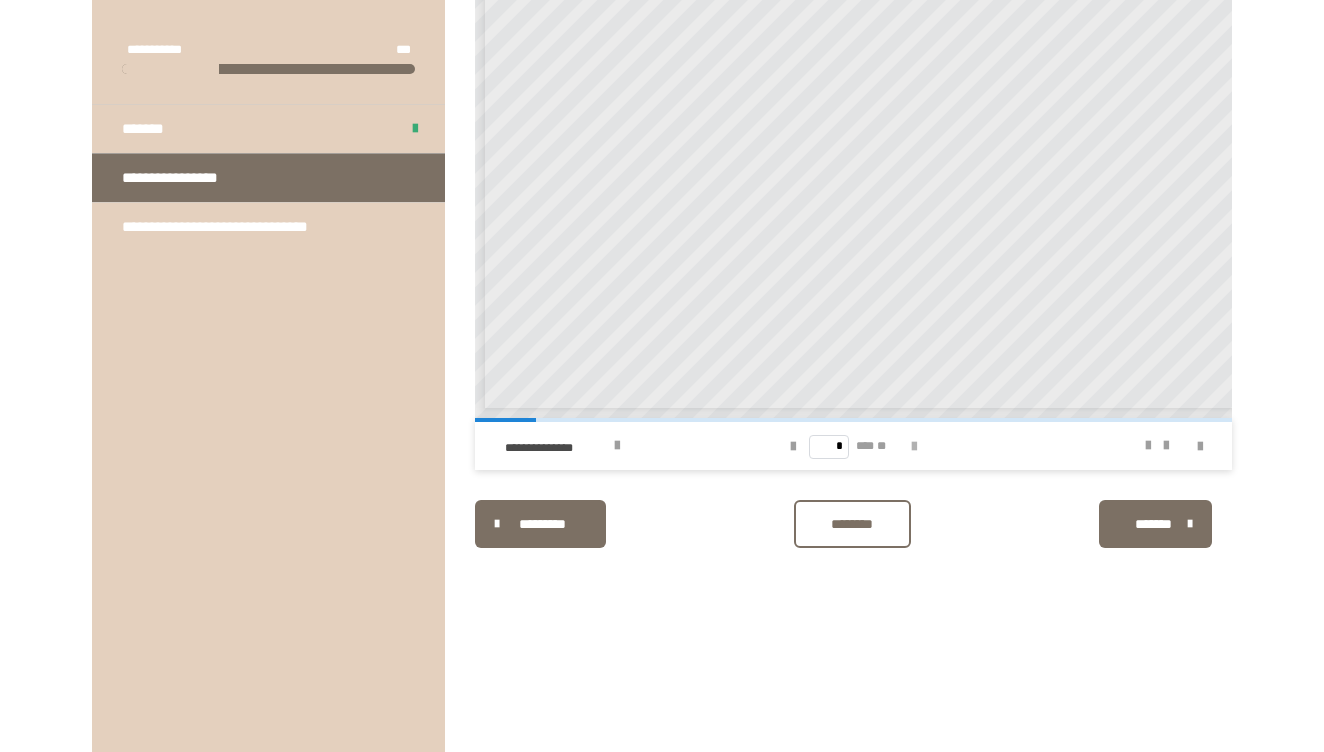 click at bounding box center (914, 447) 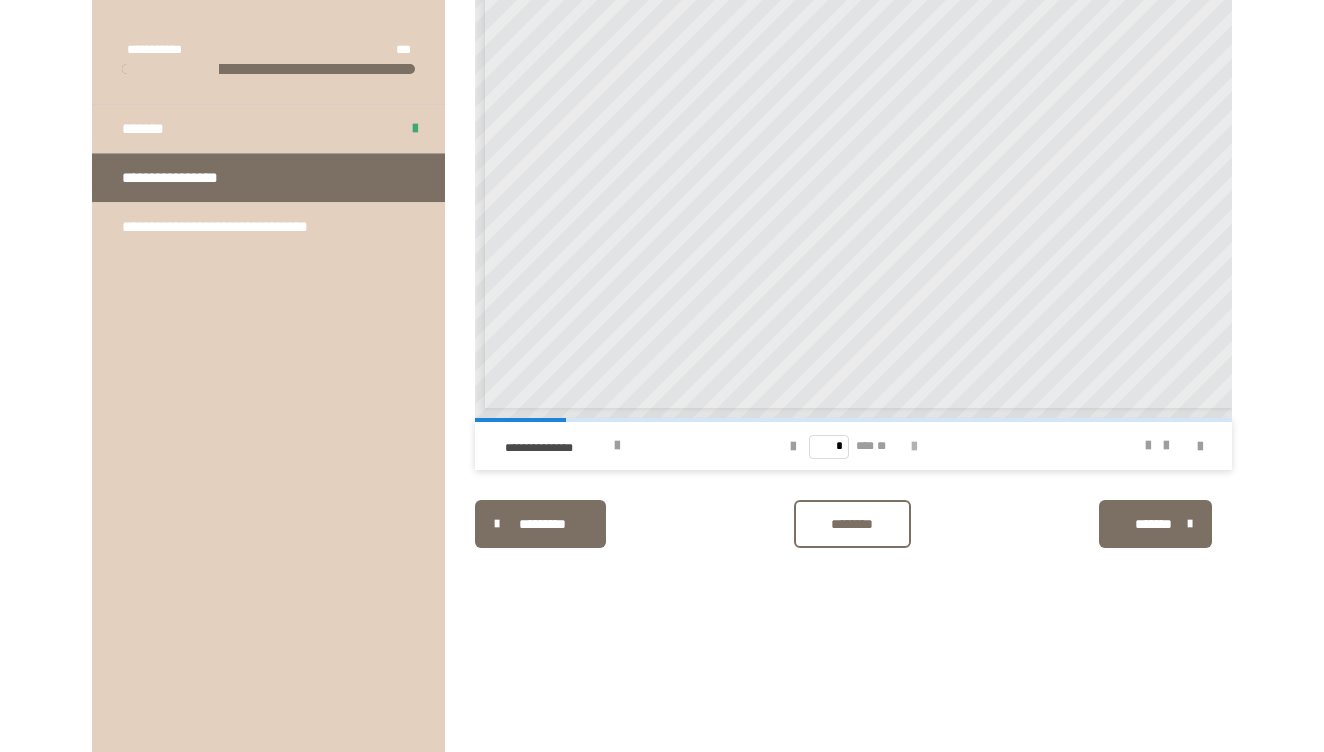 click at bounding box center [914, 447] 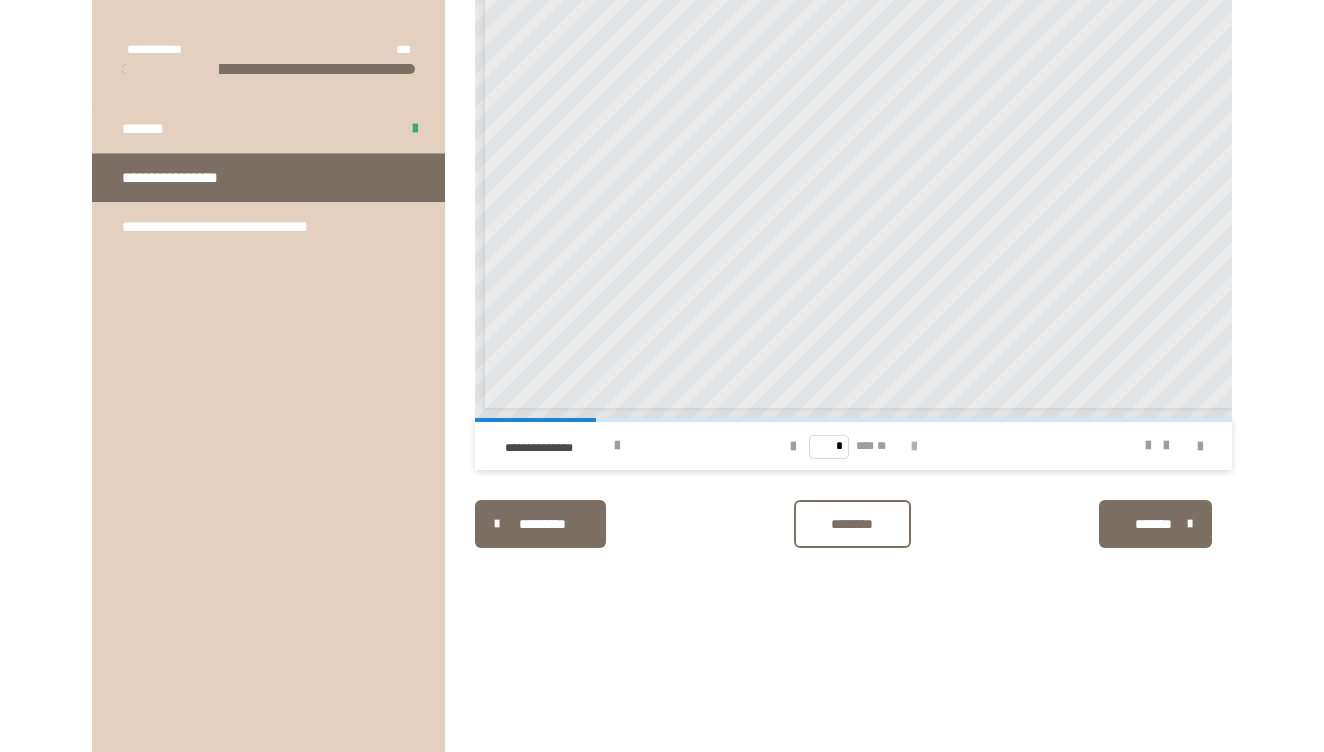 click at bounding box center [914, 447] 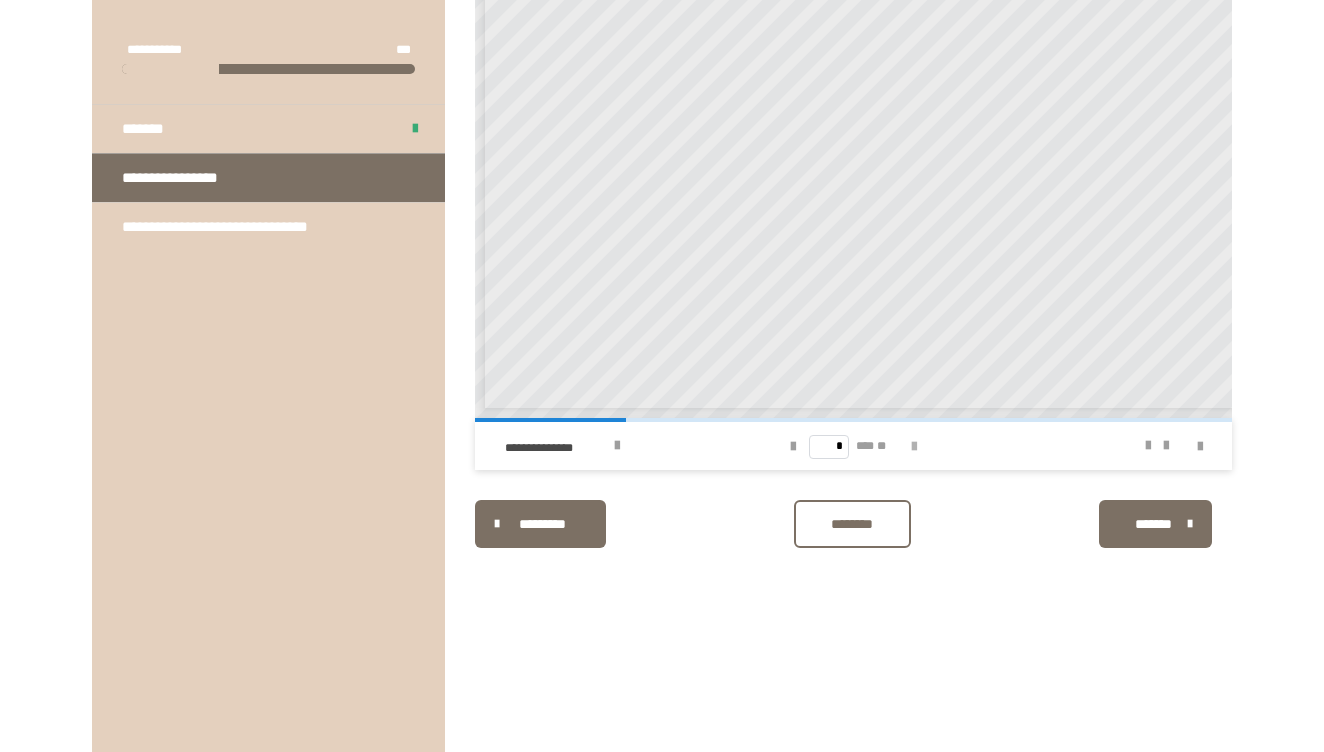 click at bounding box center (914, 447) 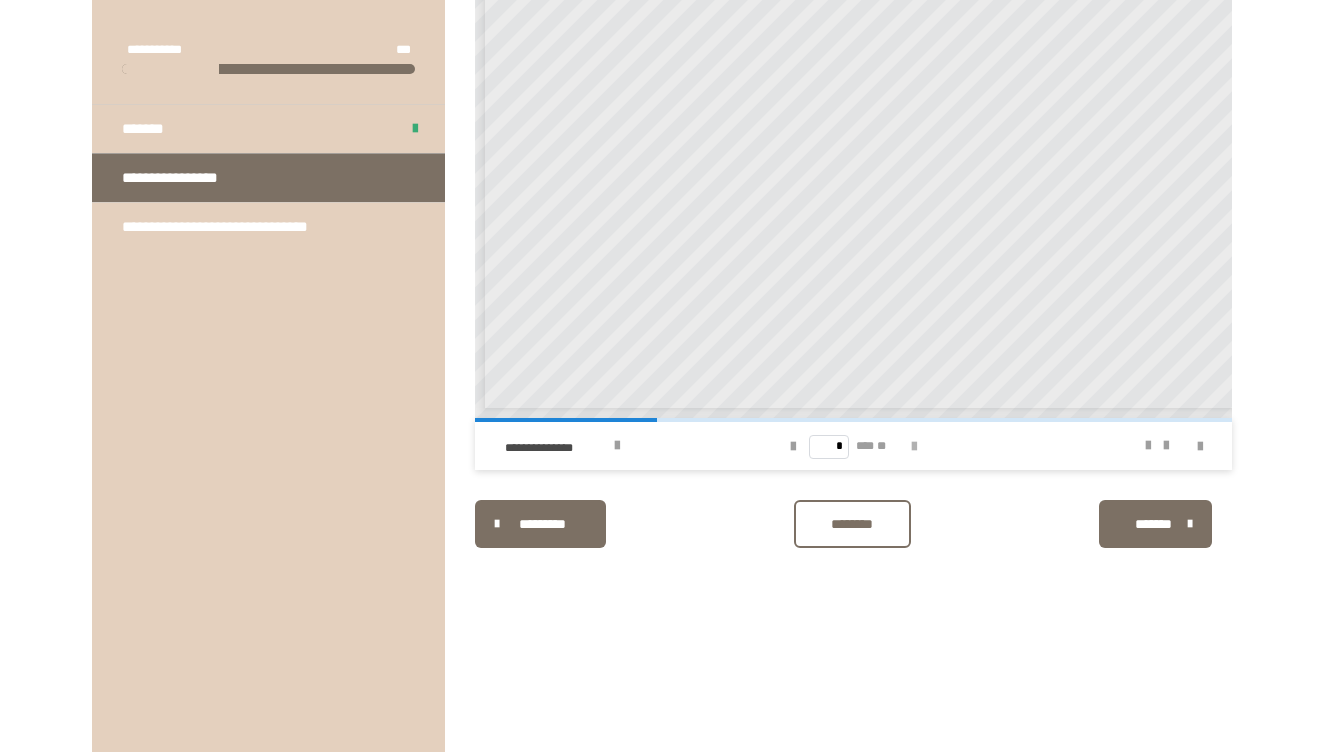 click at bounding box center (914, 447) 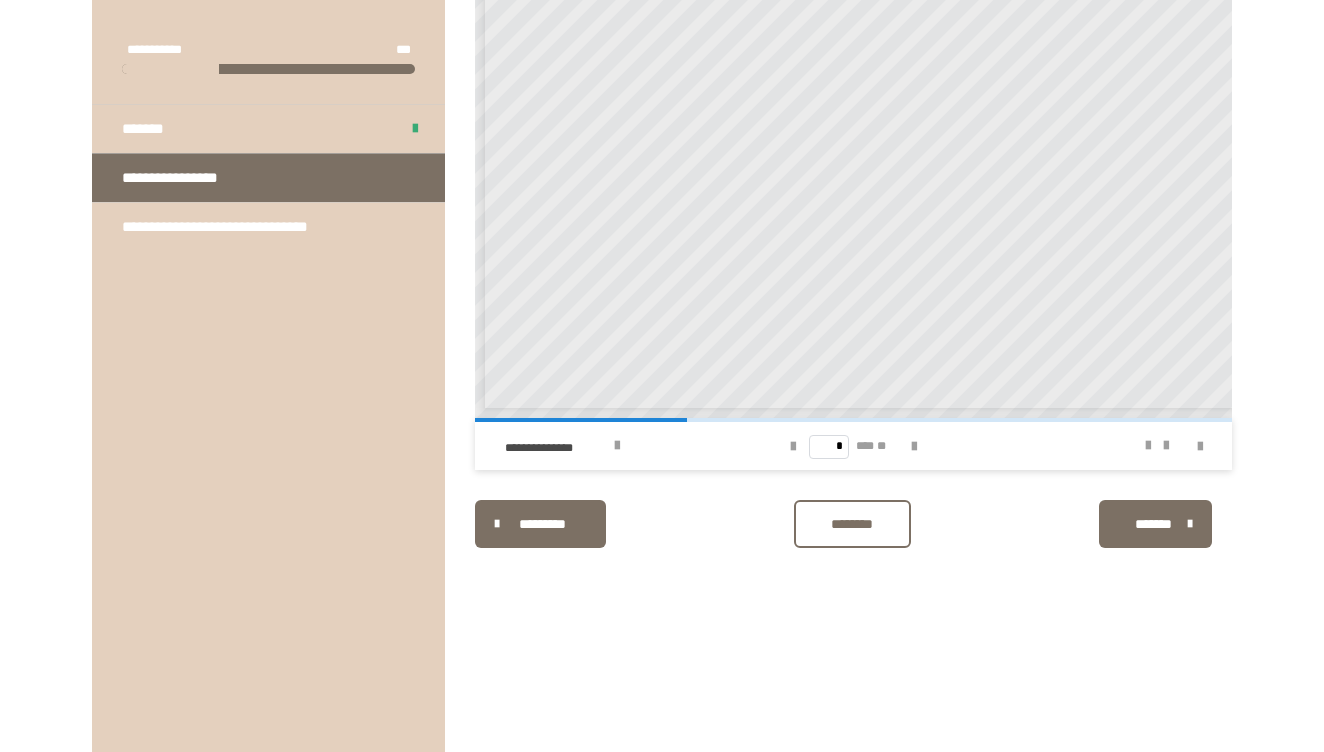 click on "*******" at bounding box center [1153, 524] 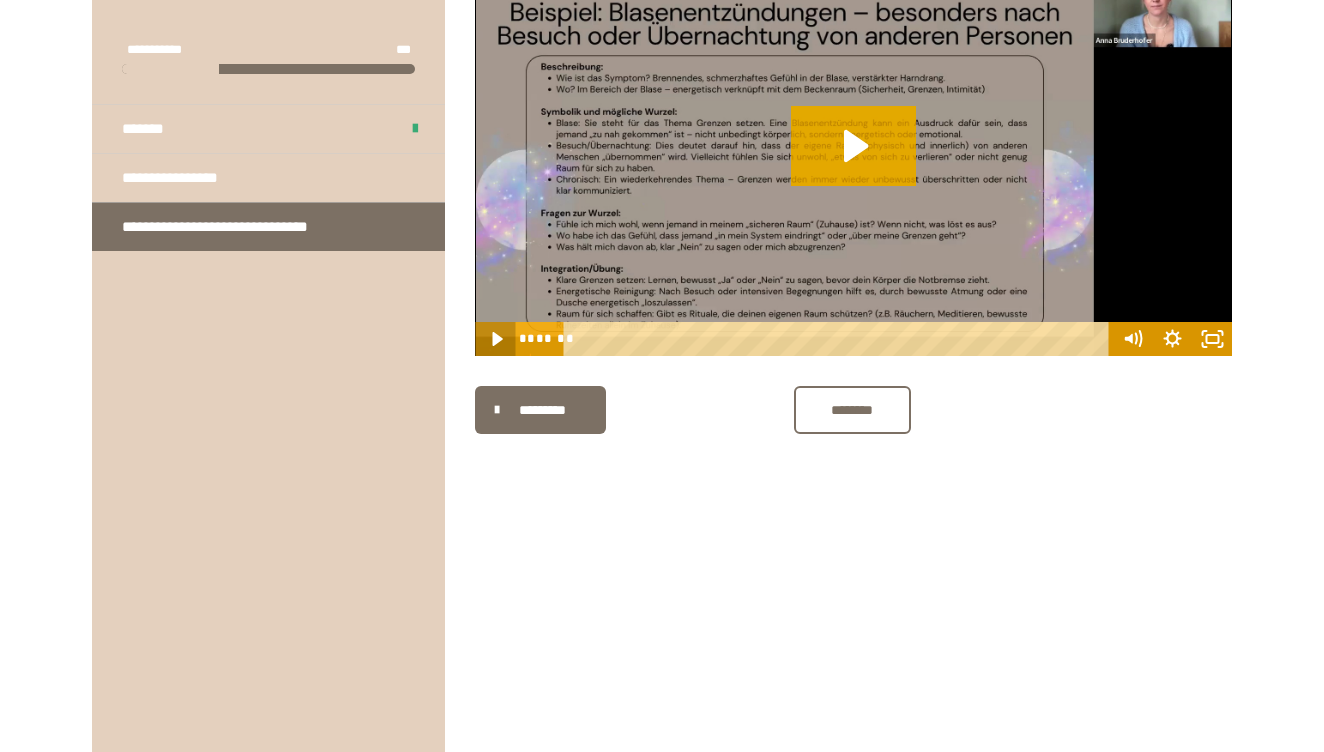 click 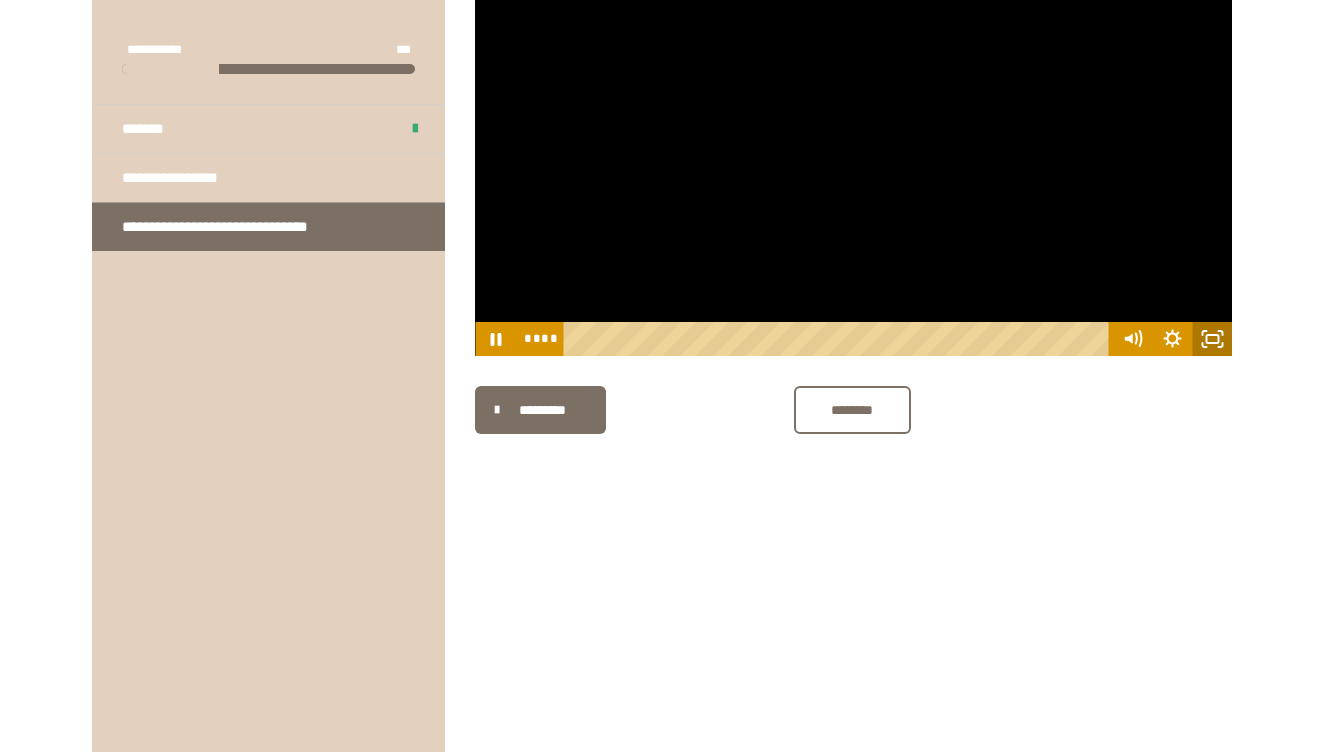 click 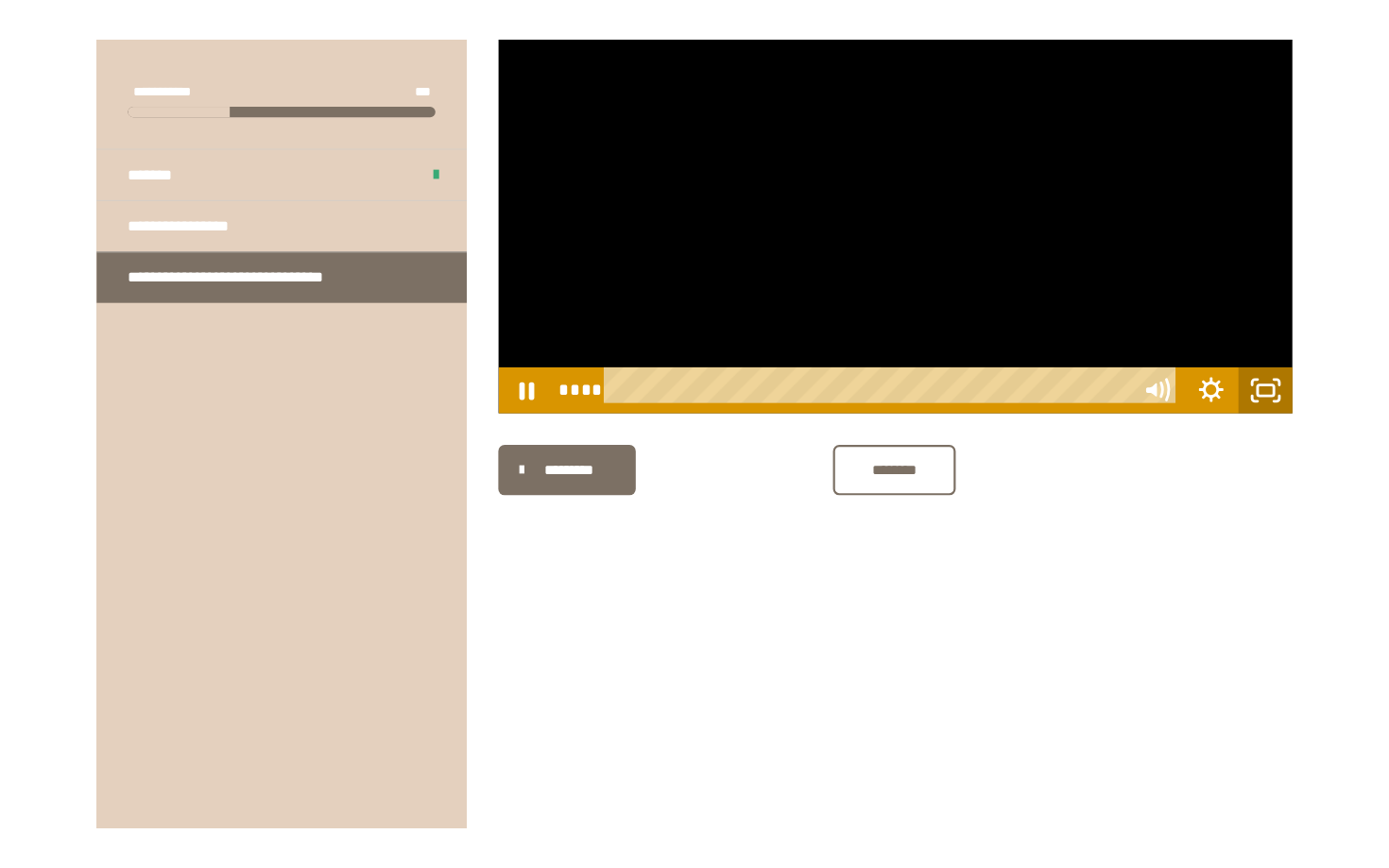 scroll, scrollTop: 0, scrollLeft: 0, axis: both 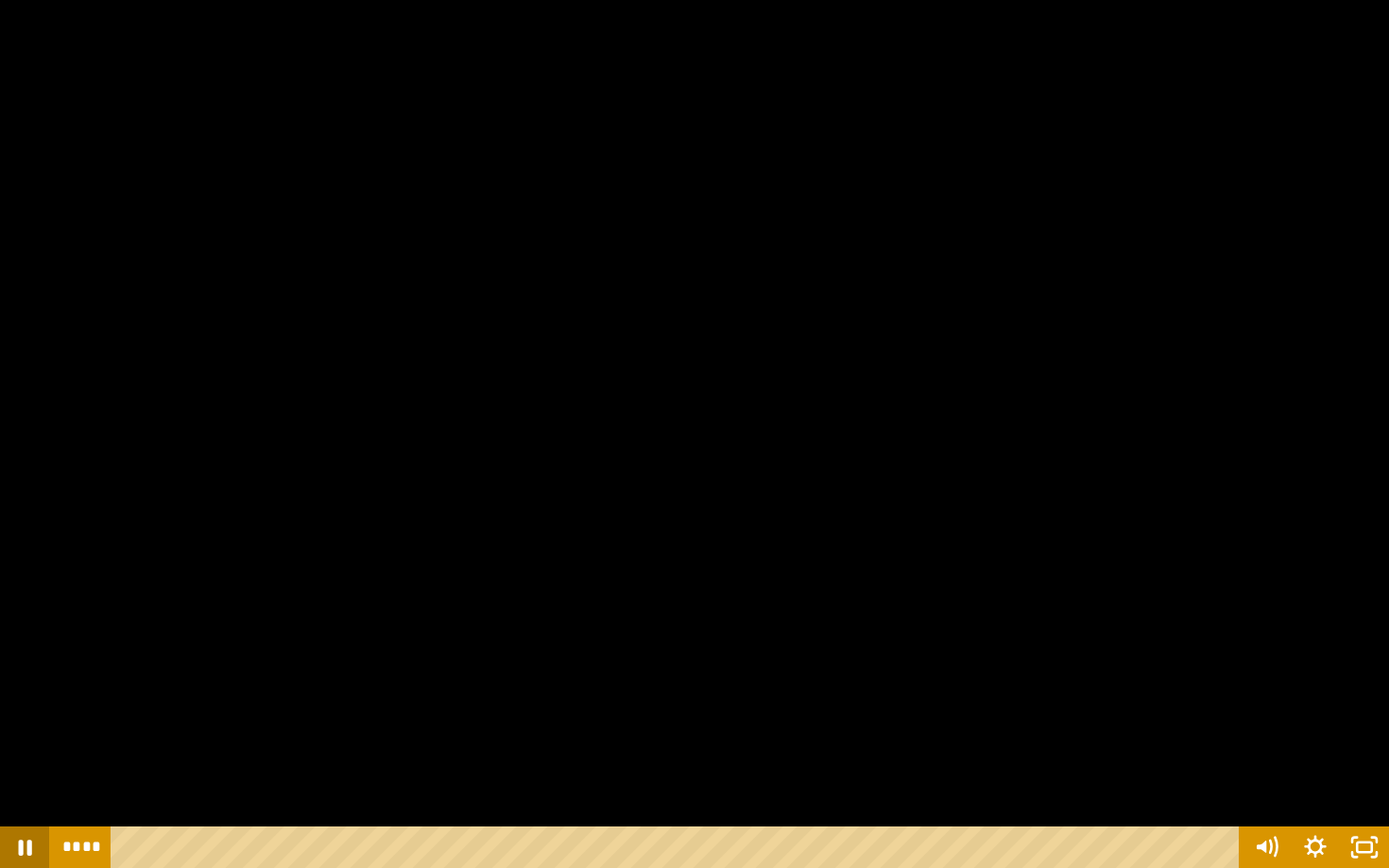 click 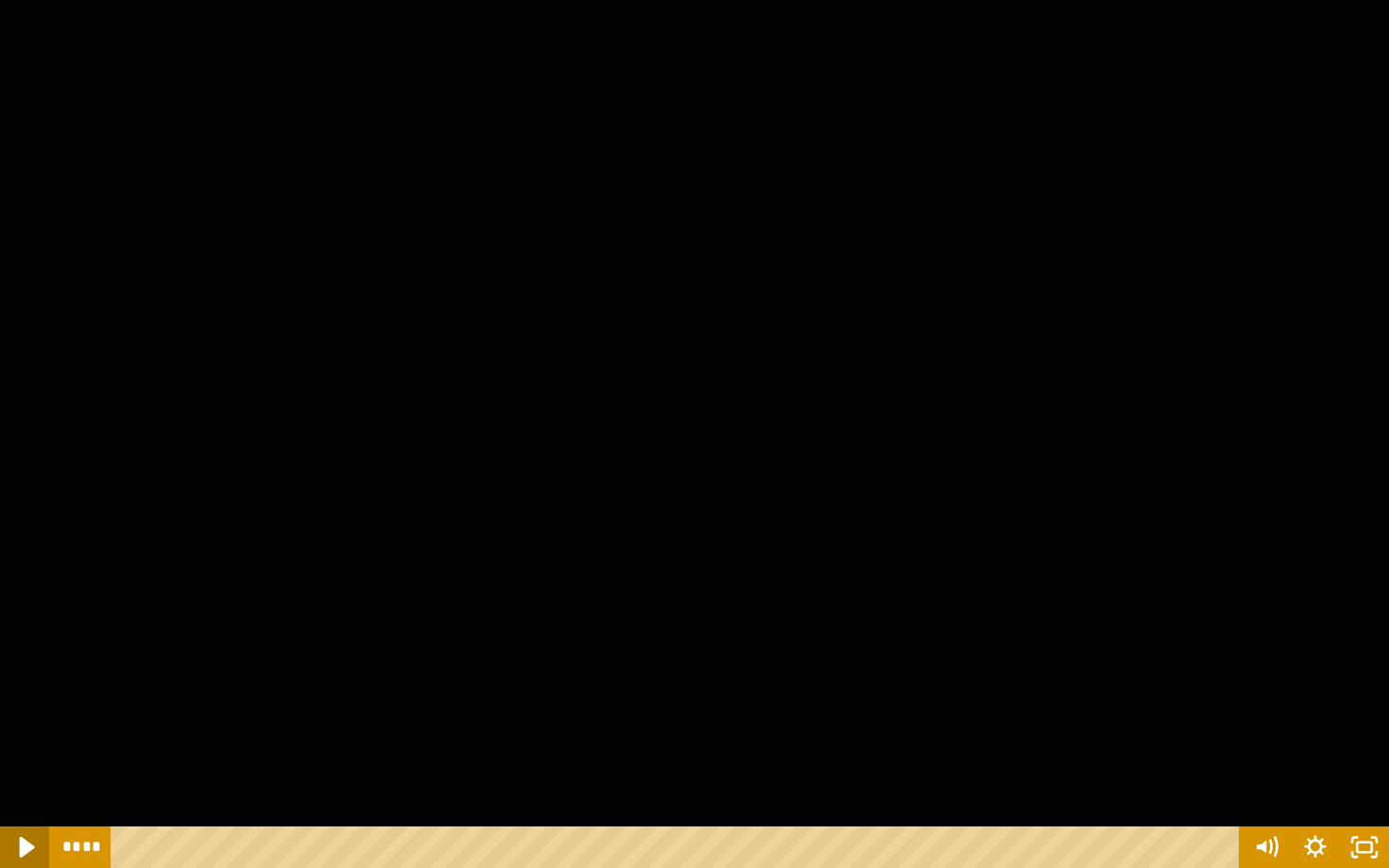 click 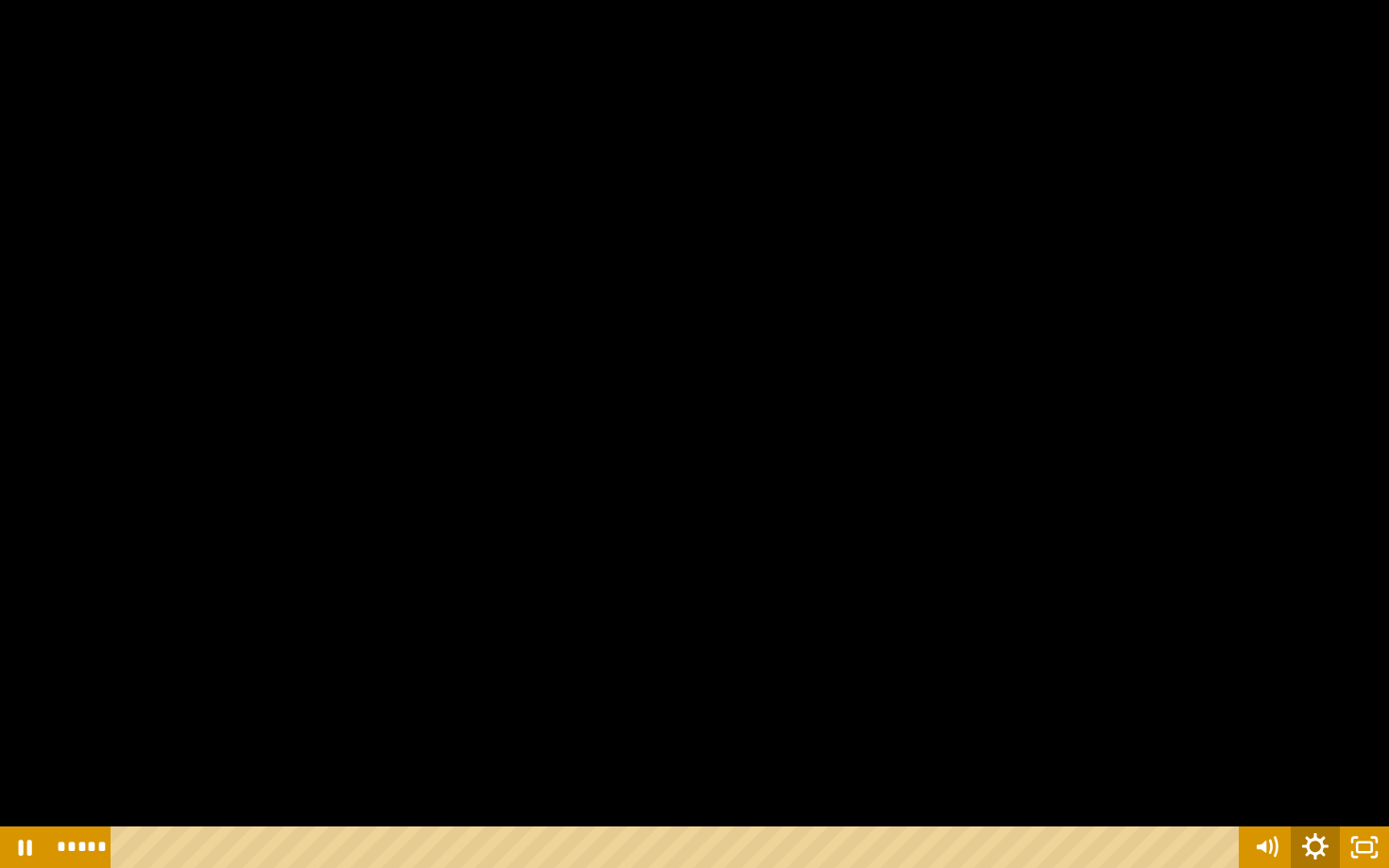 click 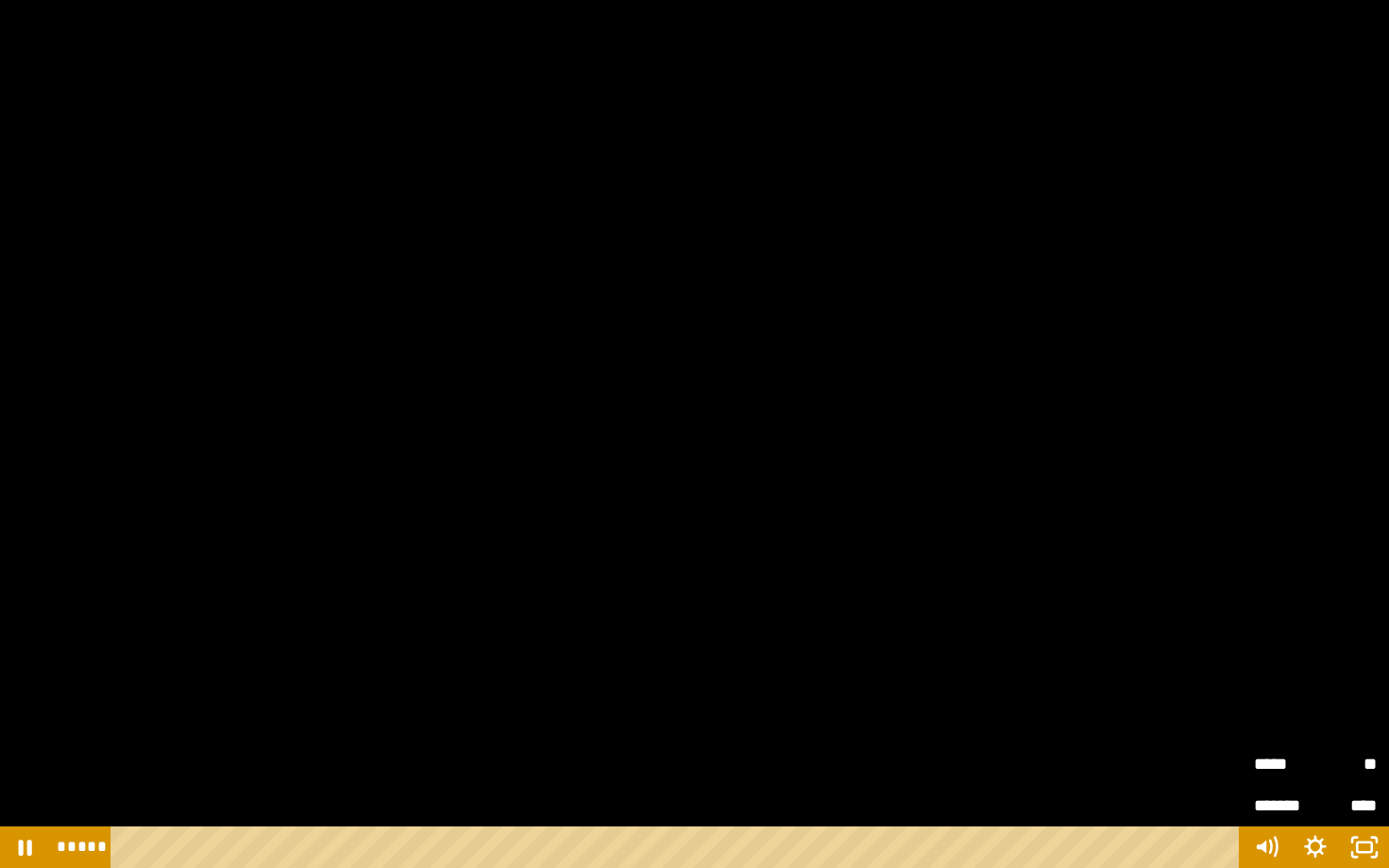 click on "**" at bounding box center [1346, 764] 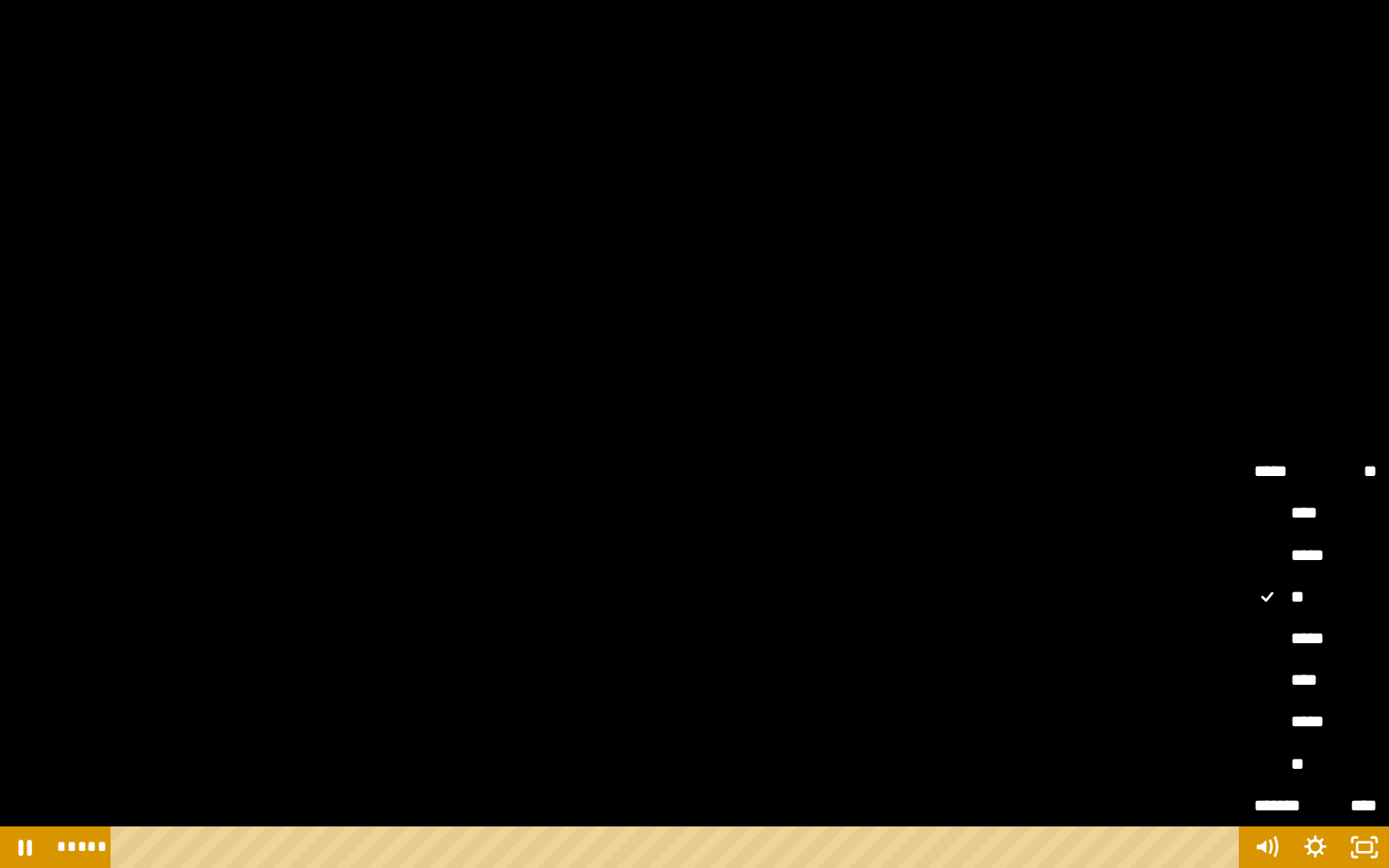 click on "*****" at bounding box center (1315, 639) 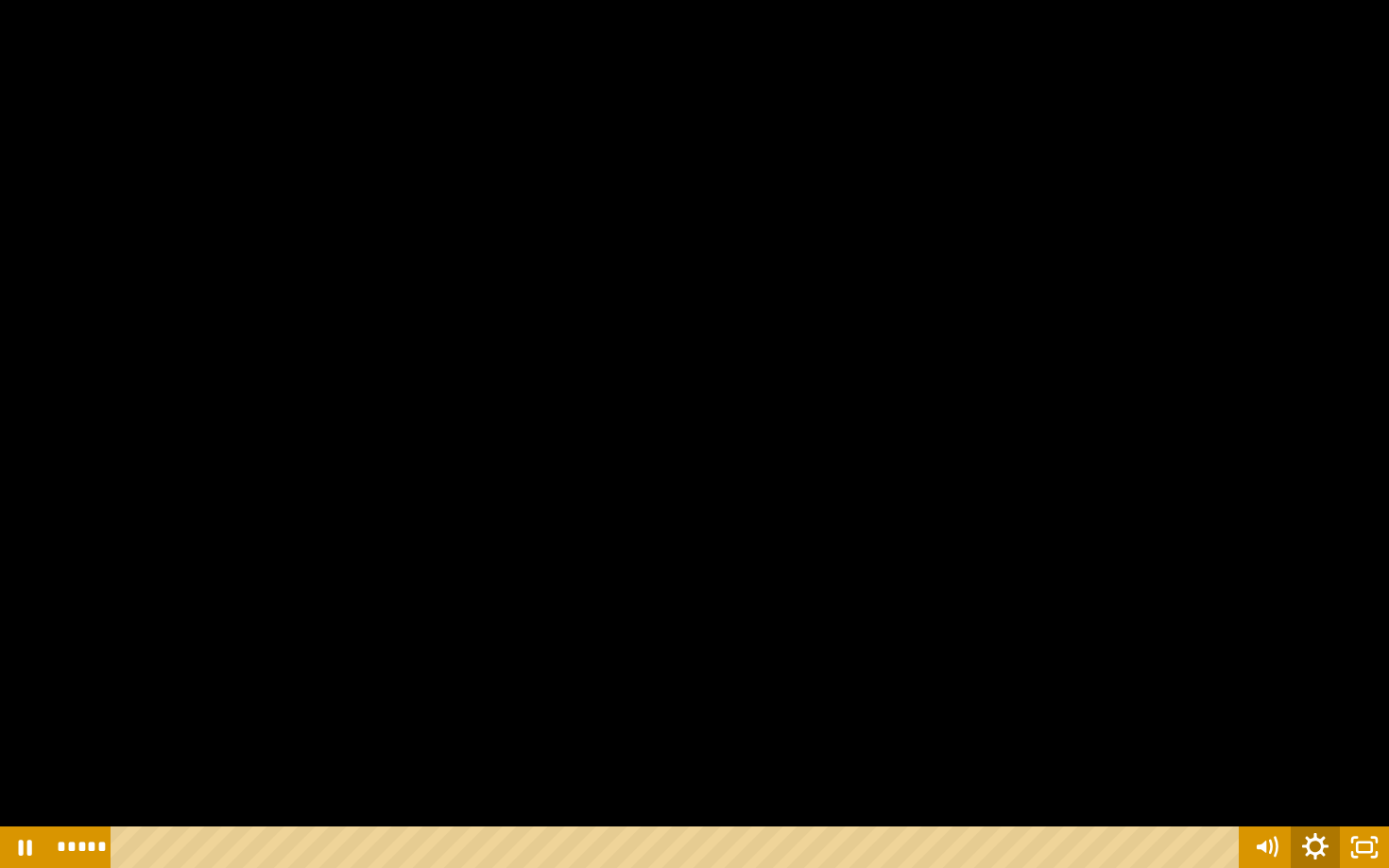 click 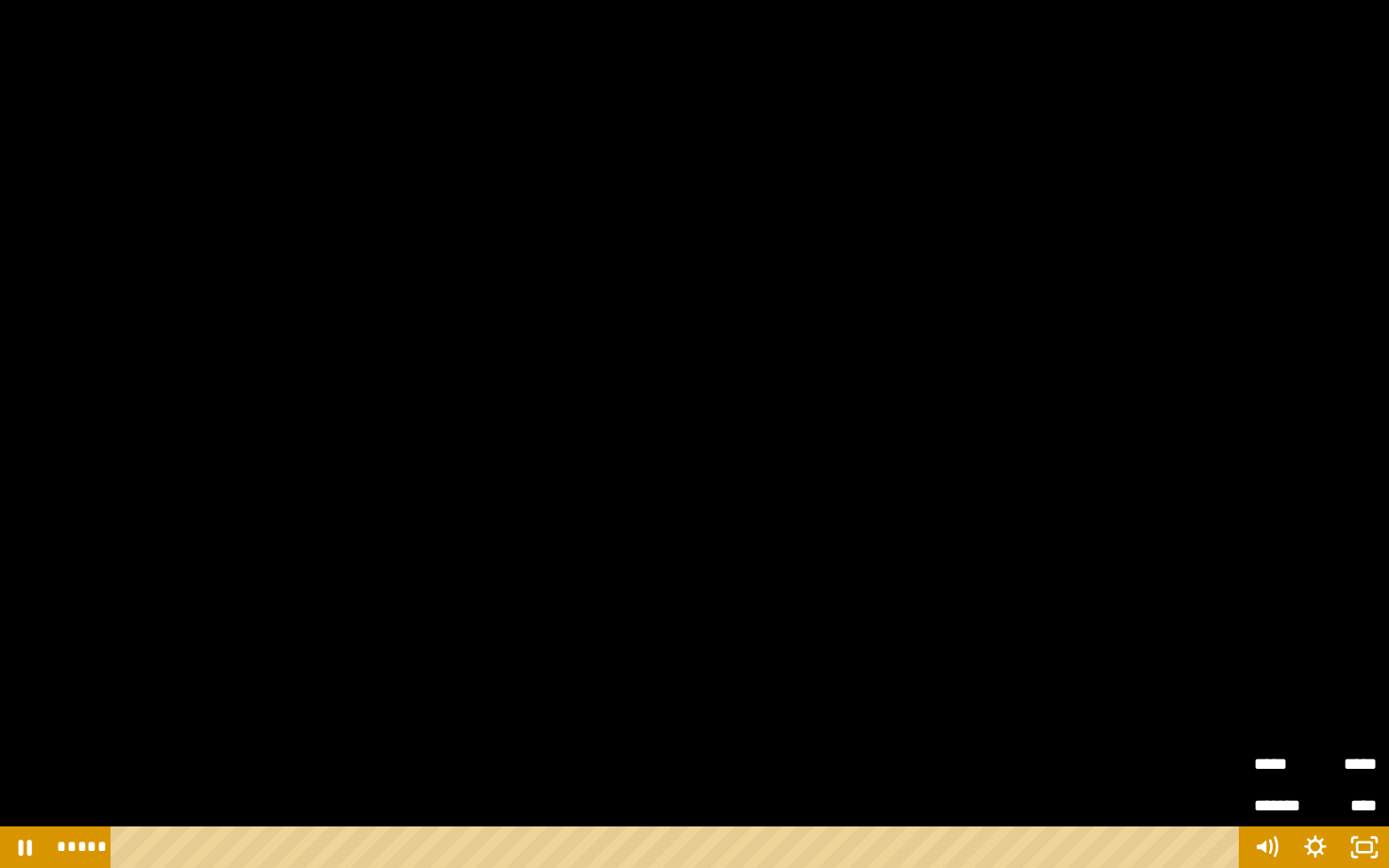 click on "*****" at bounding box center [1346, 757] 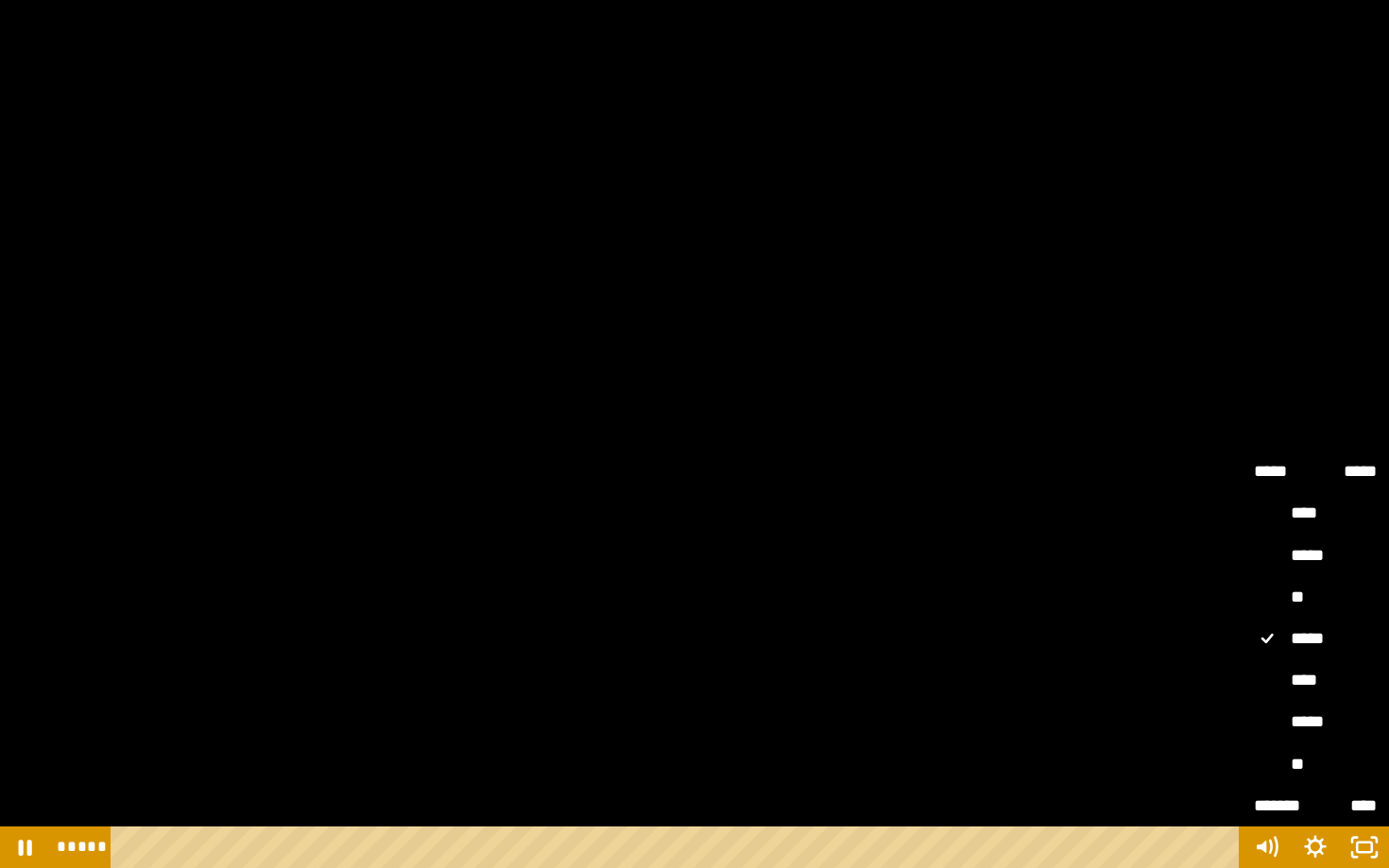 click on "**" at bounding box center (1315, 598) 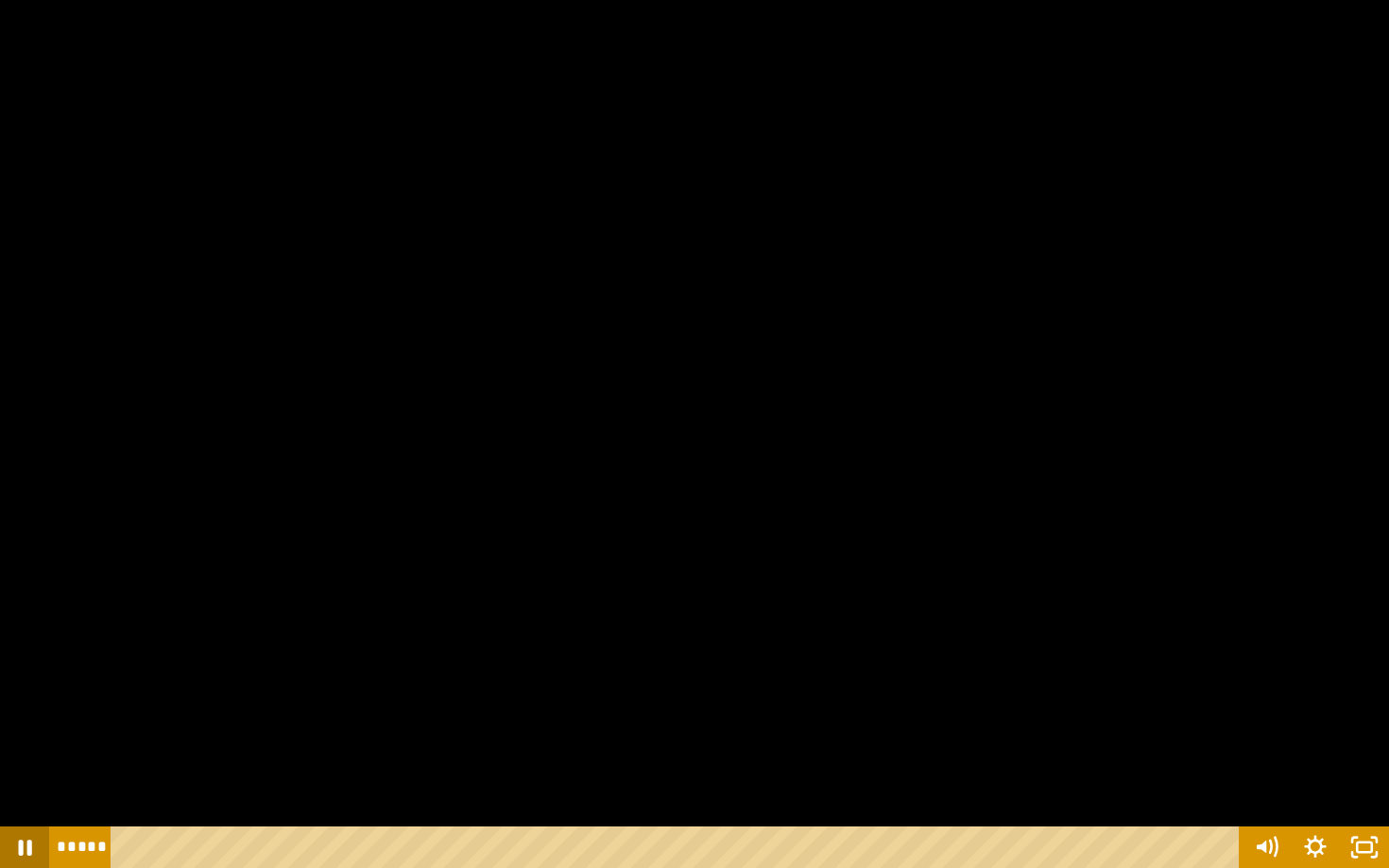 click 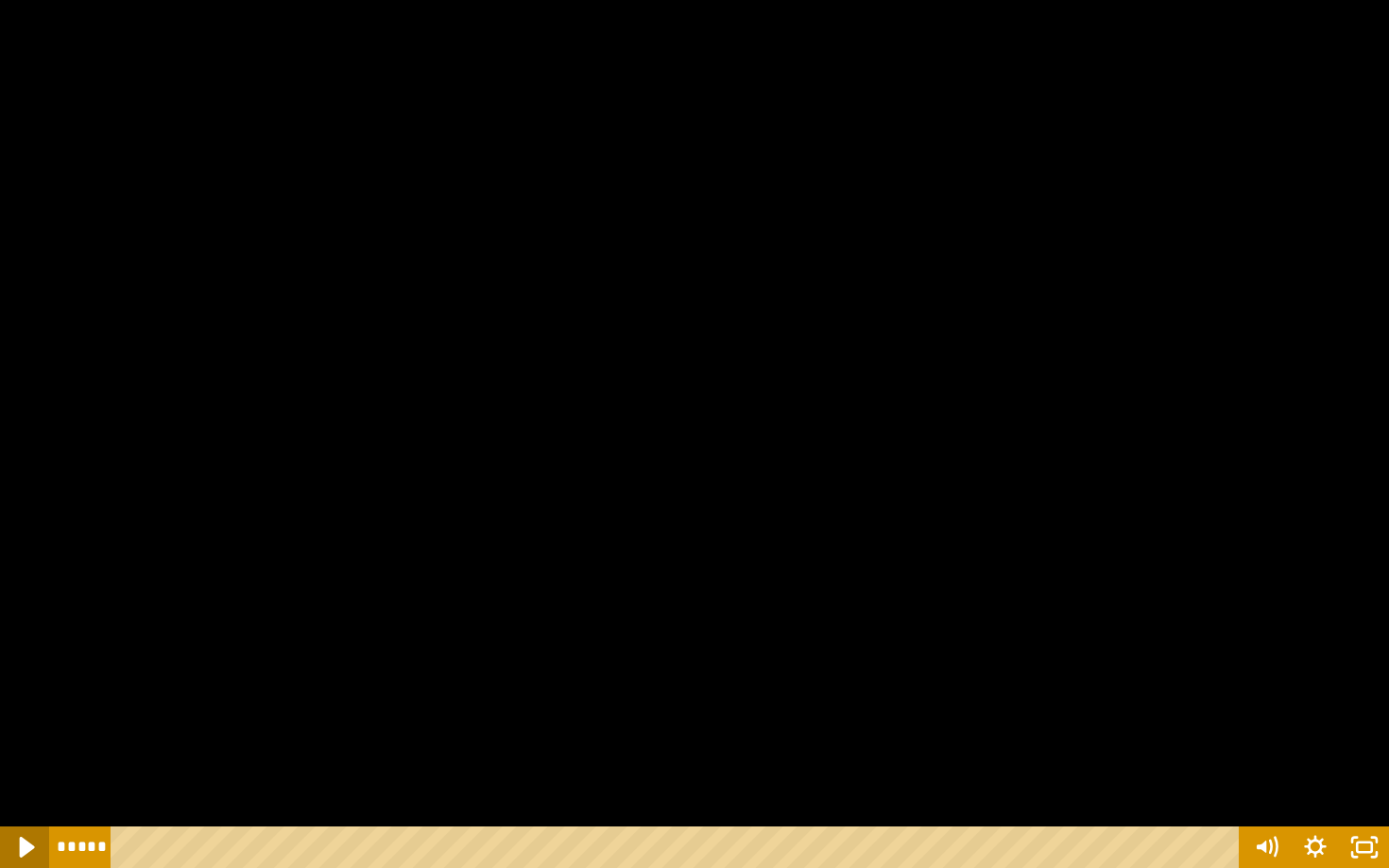 click 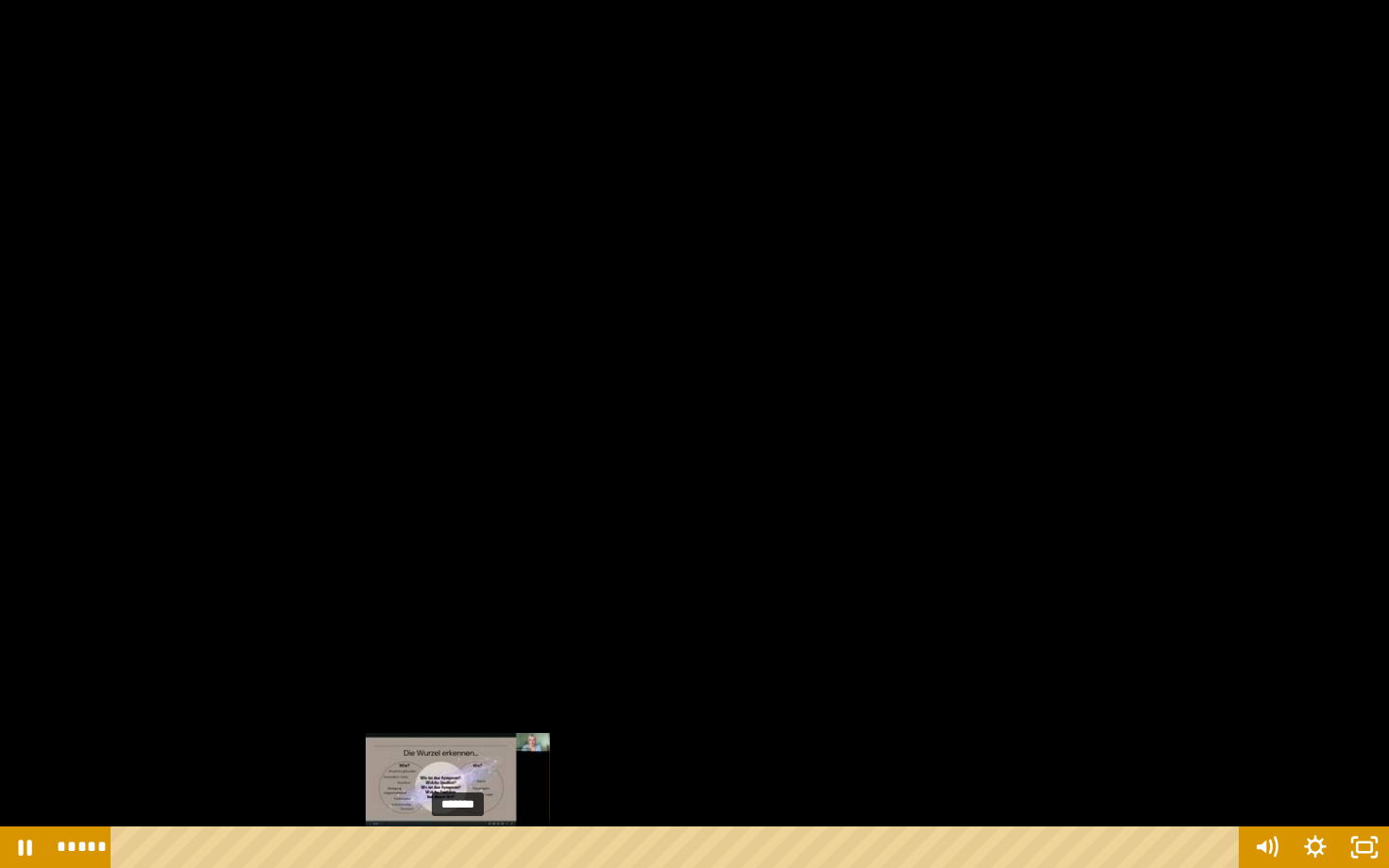 click on "*******" at bounding box center (678, 847) 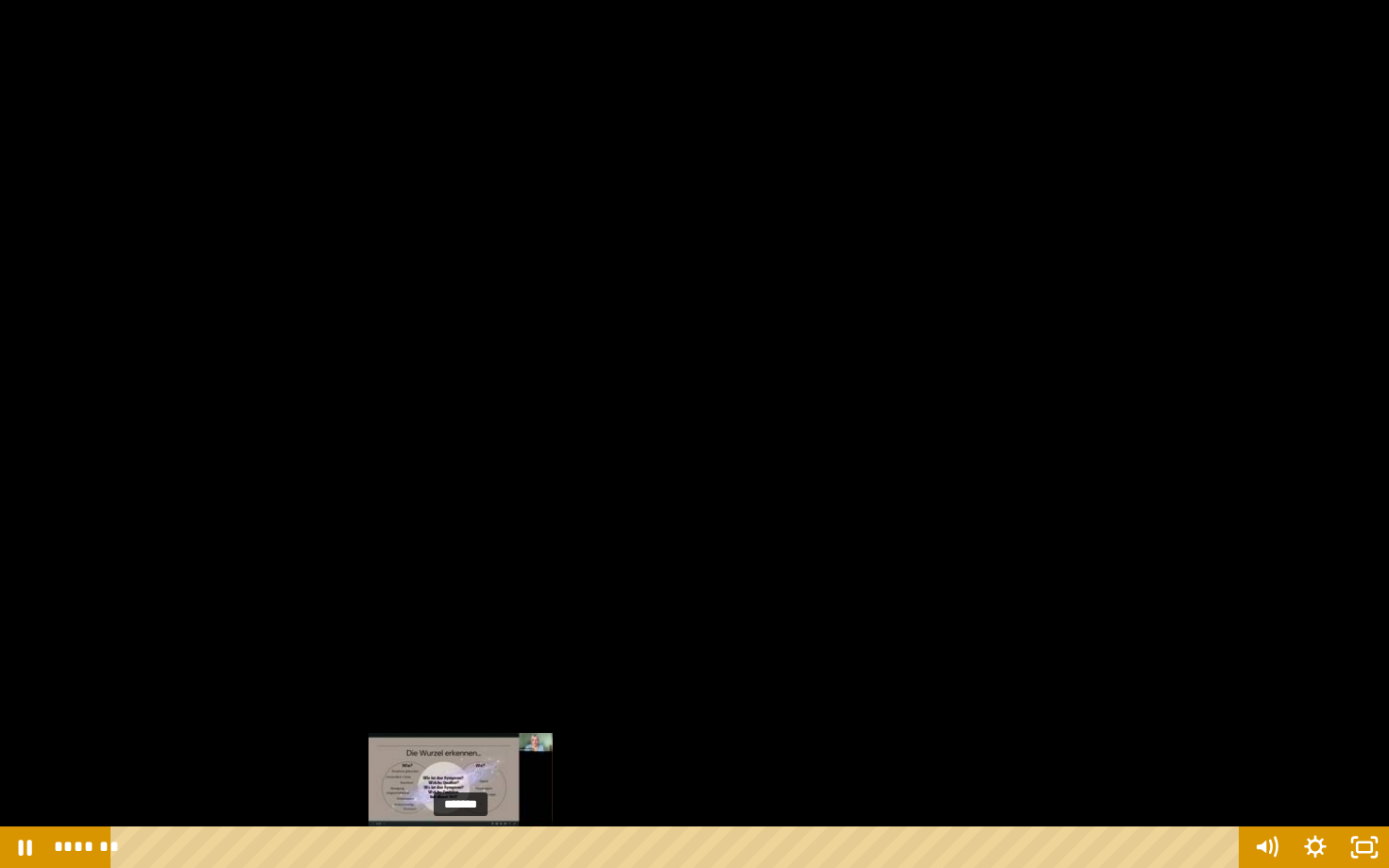 click at bounding box center [460, 847] 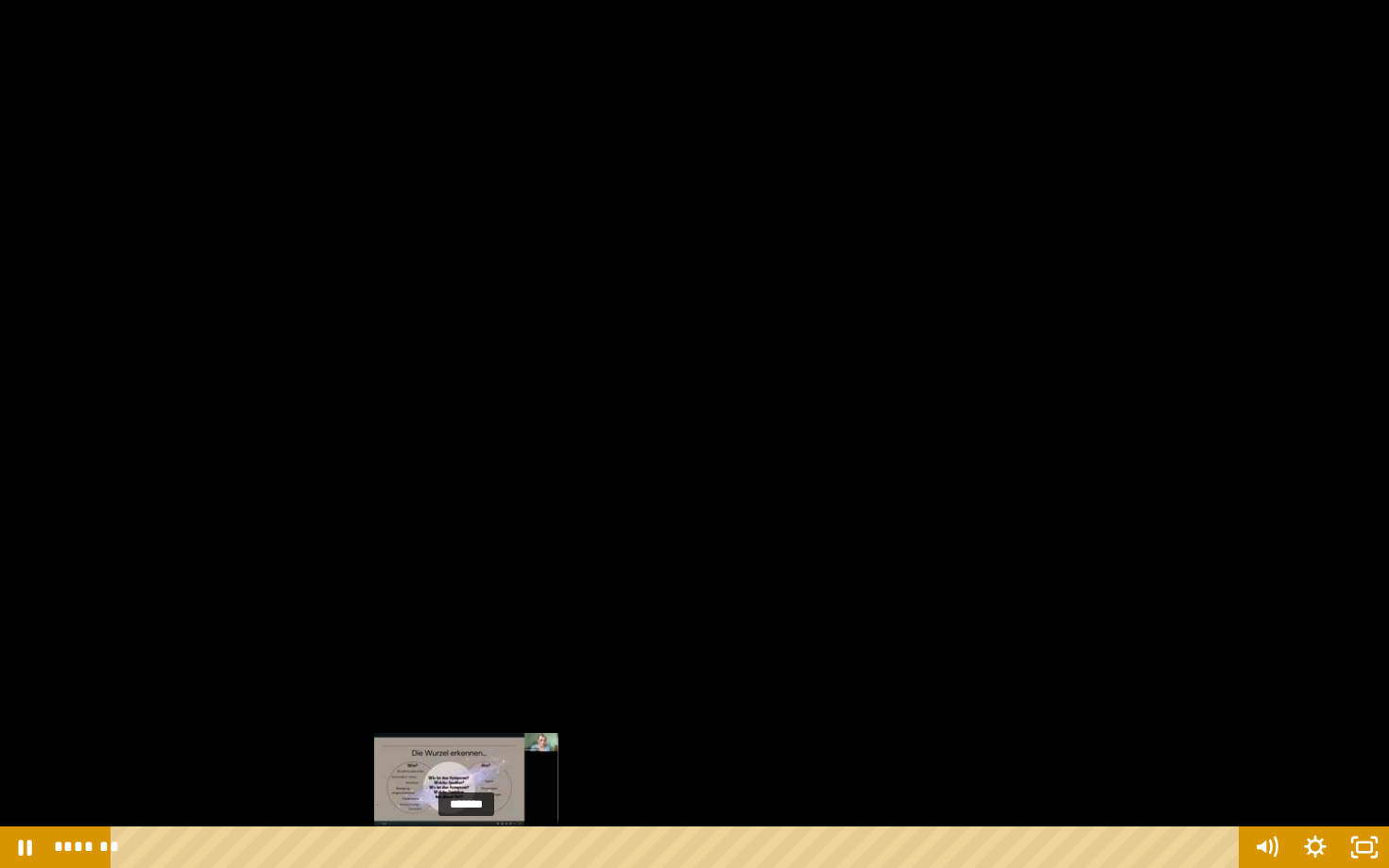 click at bounding box center [460, 847] 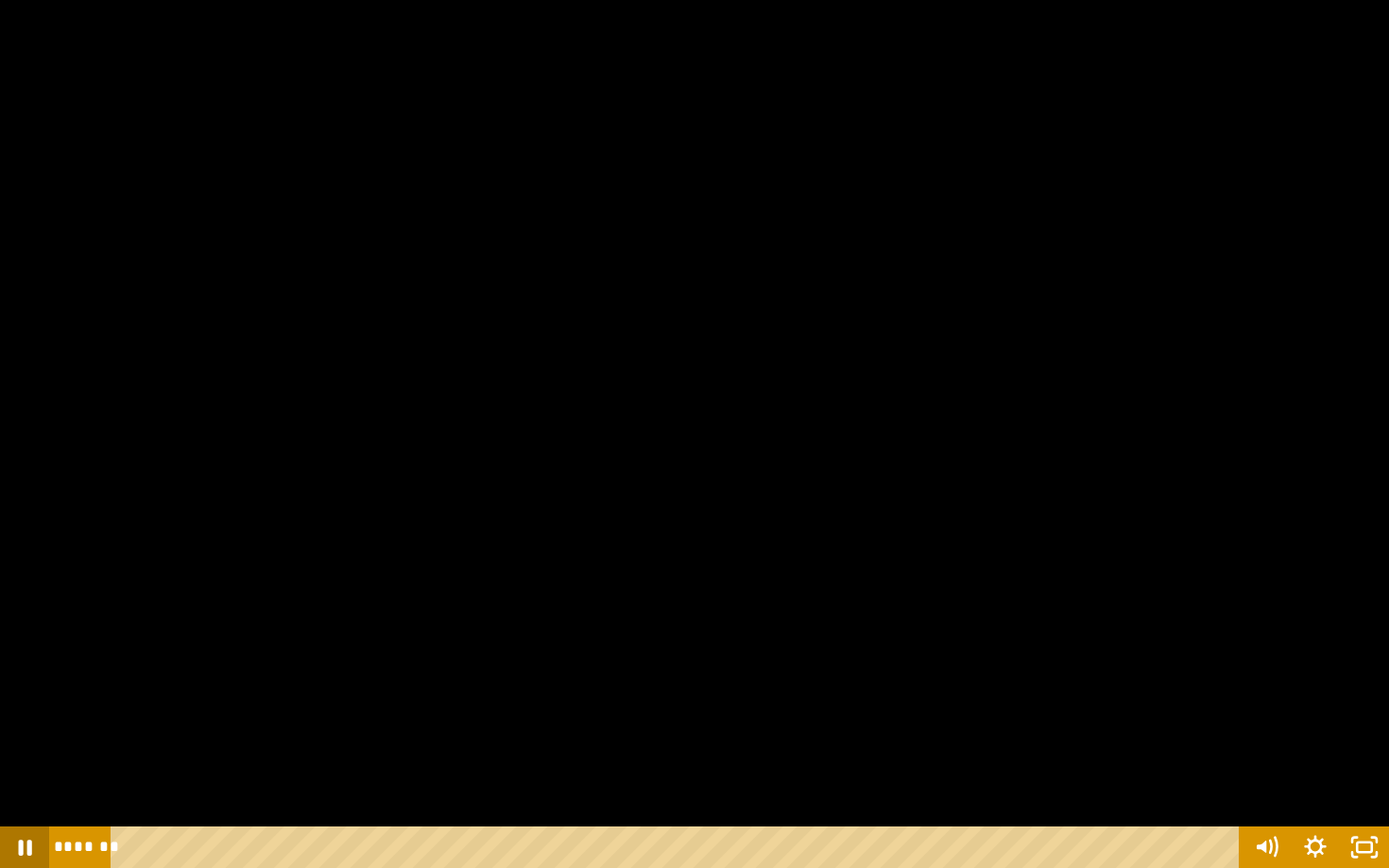 click 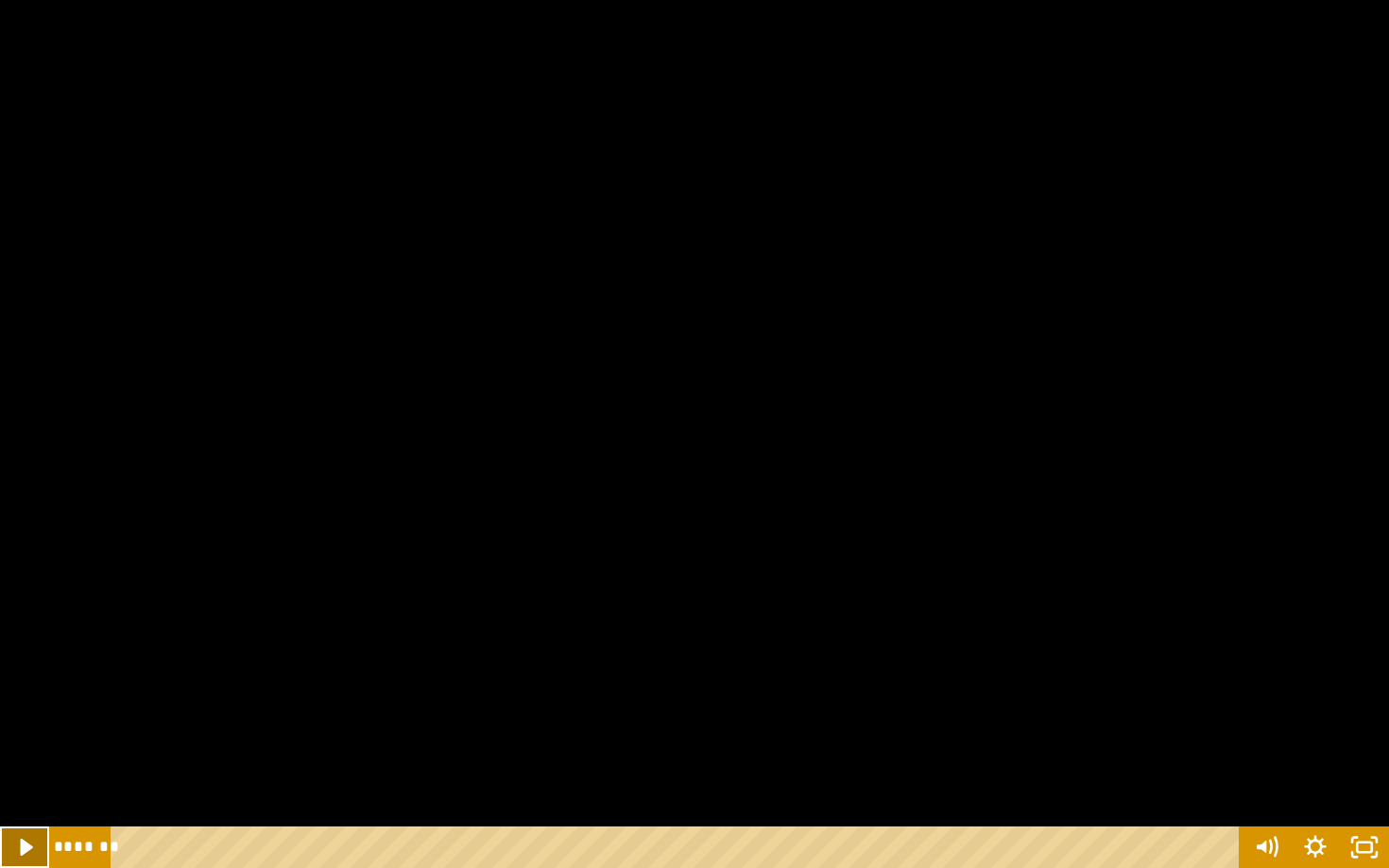 click 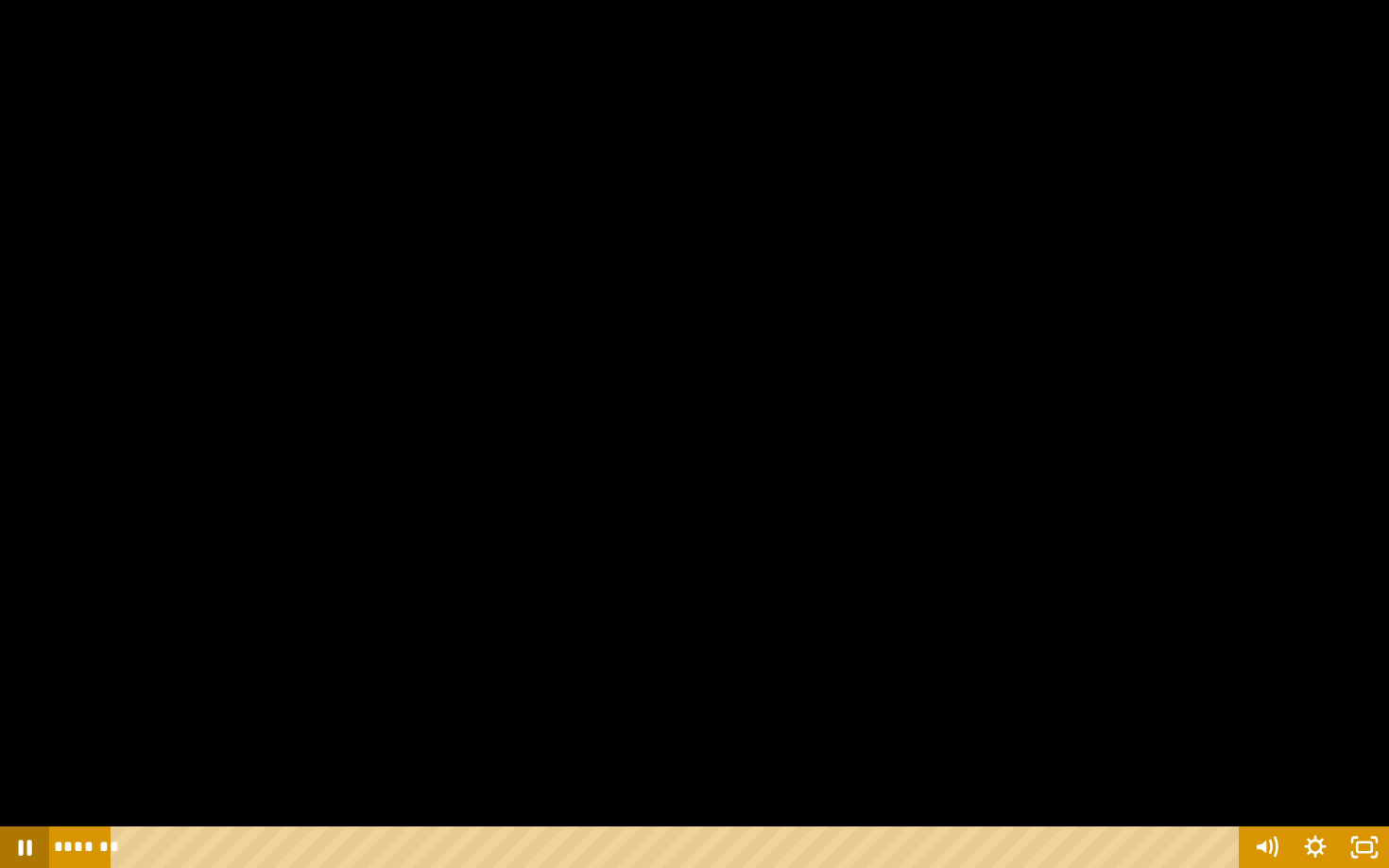 click 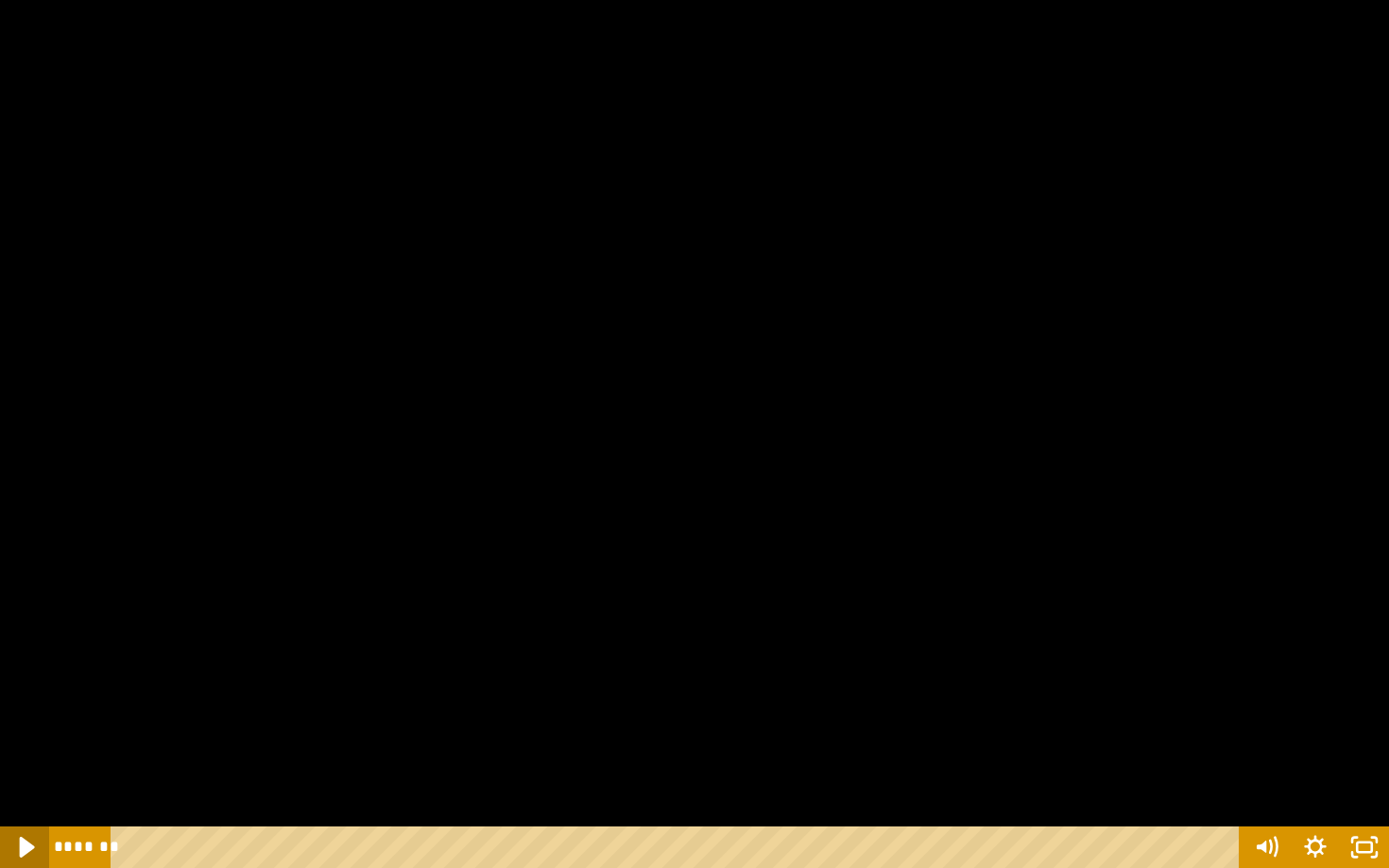 click 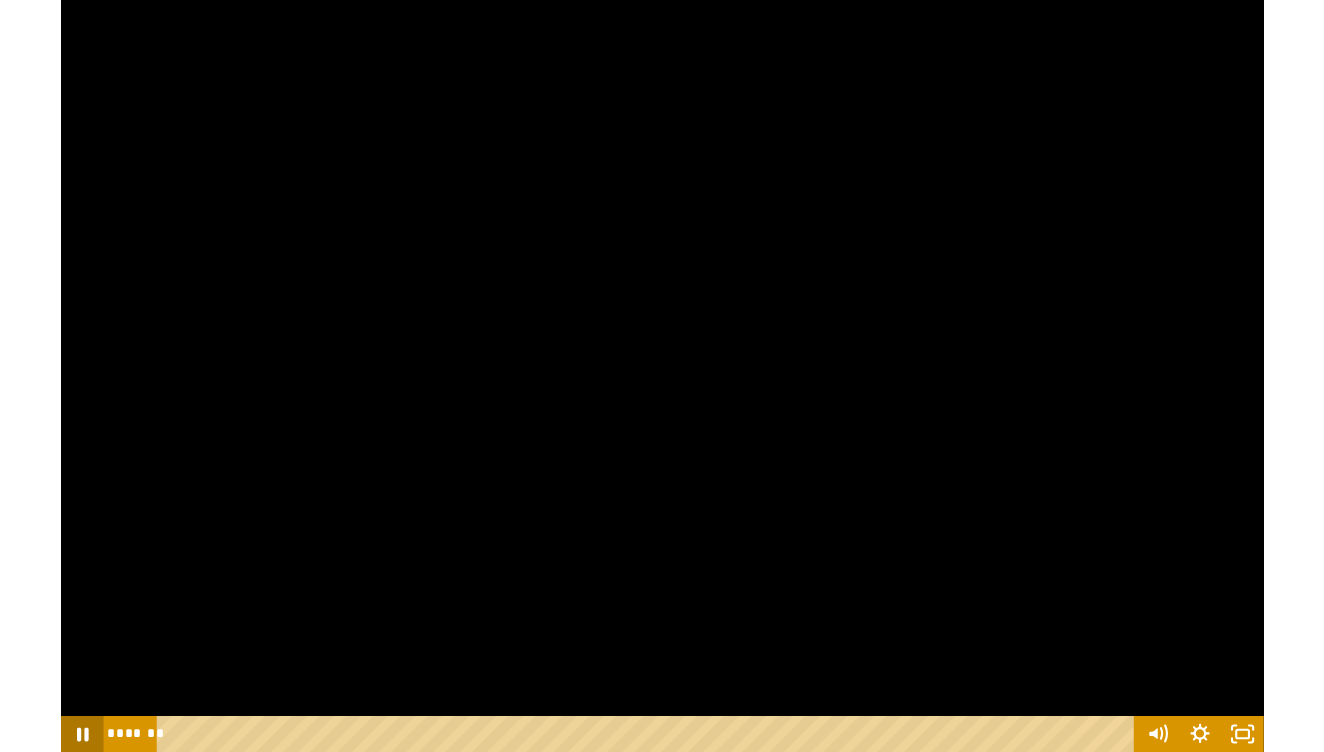 scroll, scrollTop: 340, scrollLeft: 0, axis: vertical 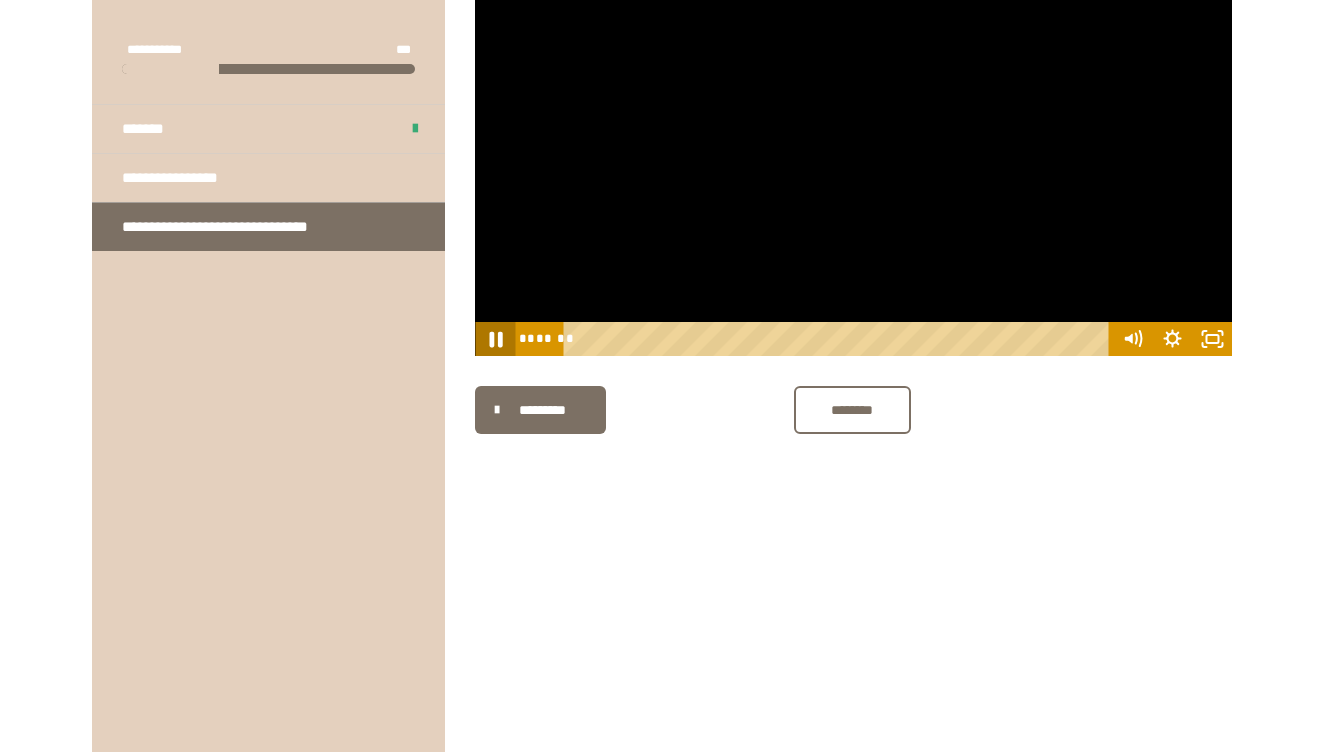 click 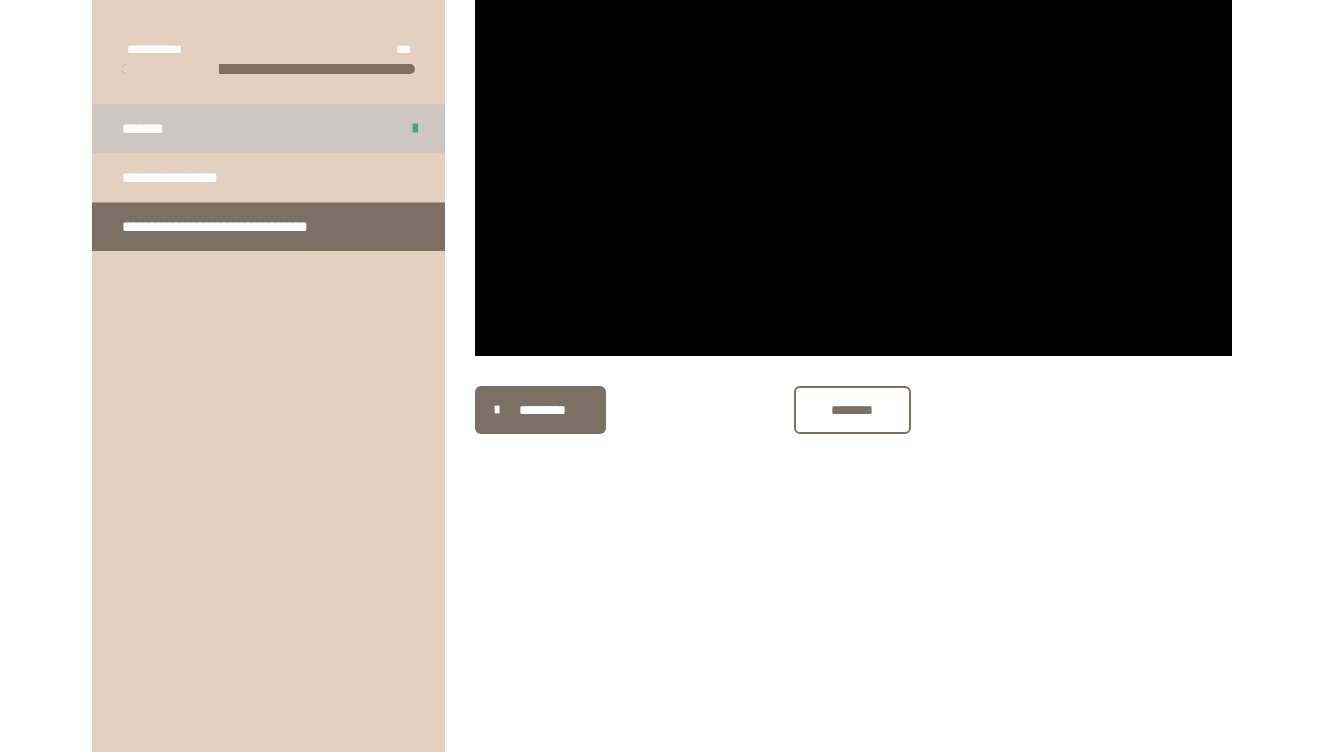 click on "*******" at bounding box center [156, 129] 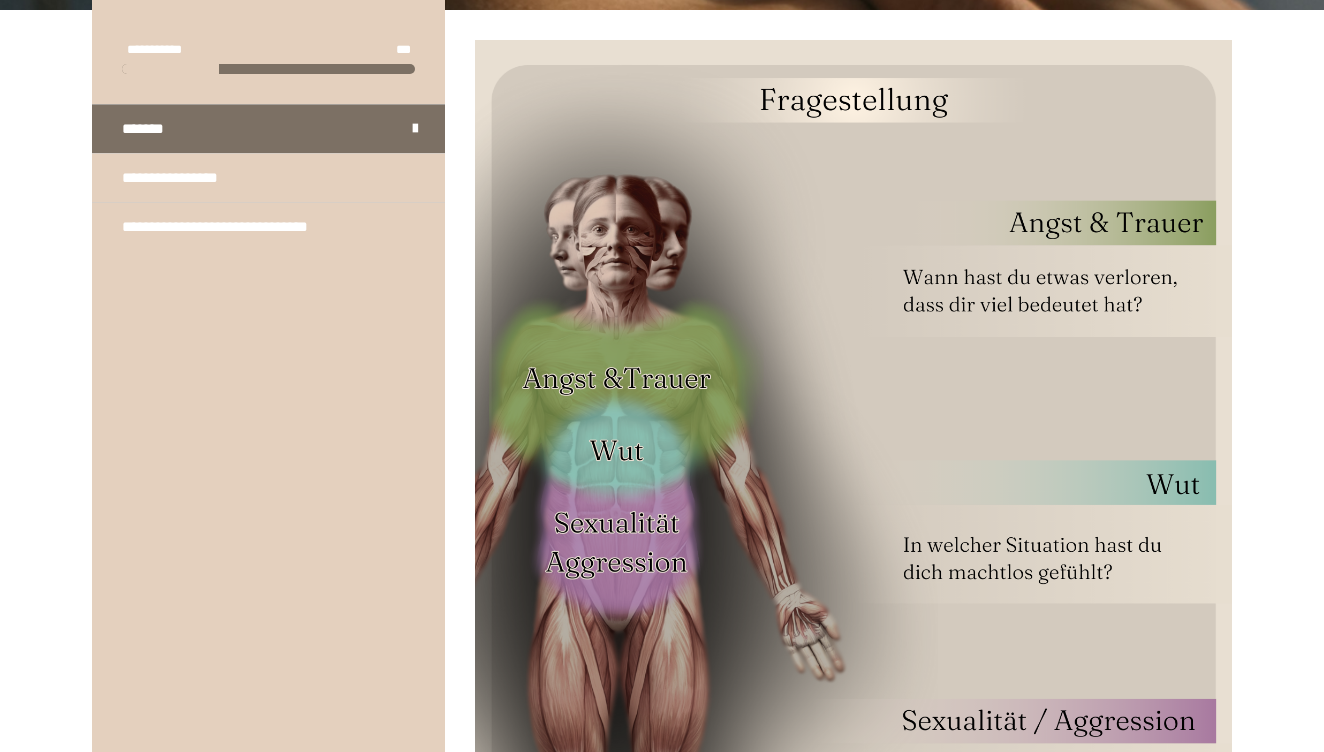 click on "**********" at bounding box center [662, 489] 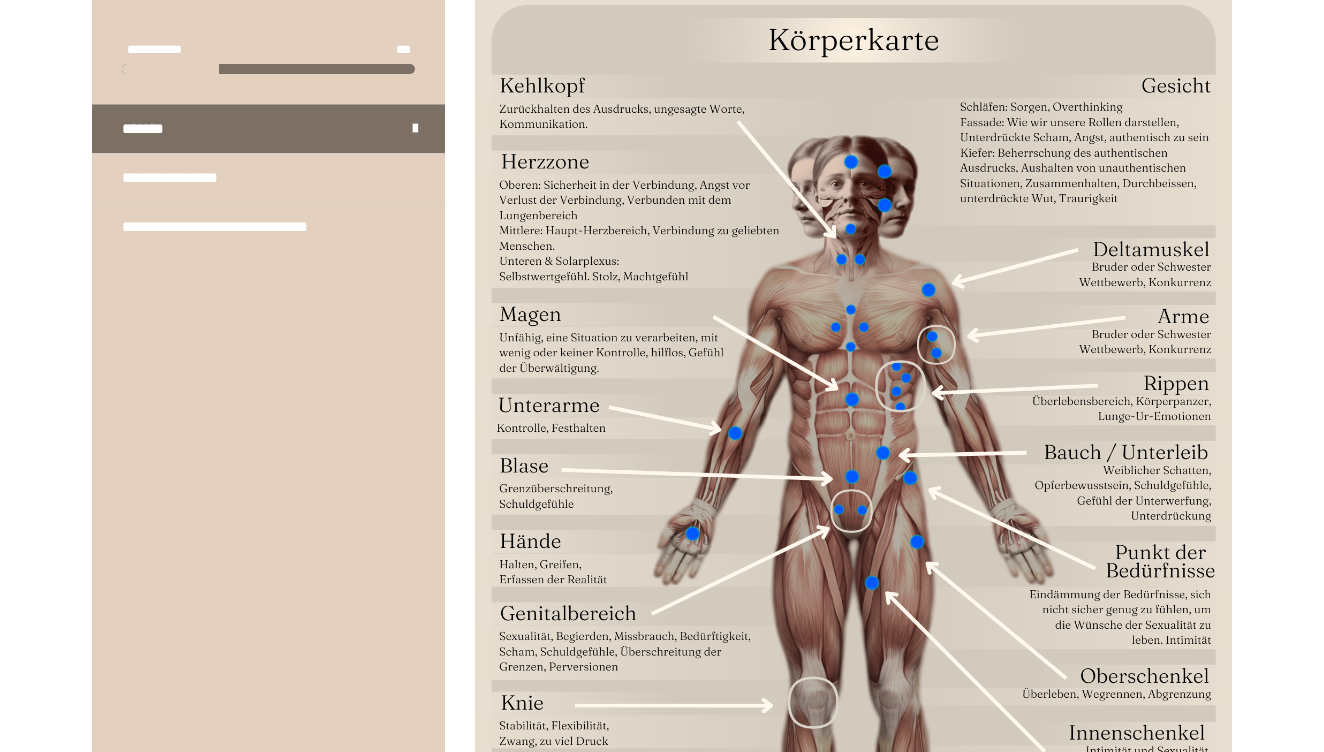 scroll, scrollTop: 1401, scrollLeft: 0, axis: vertical 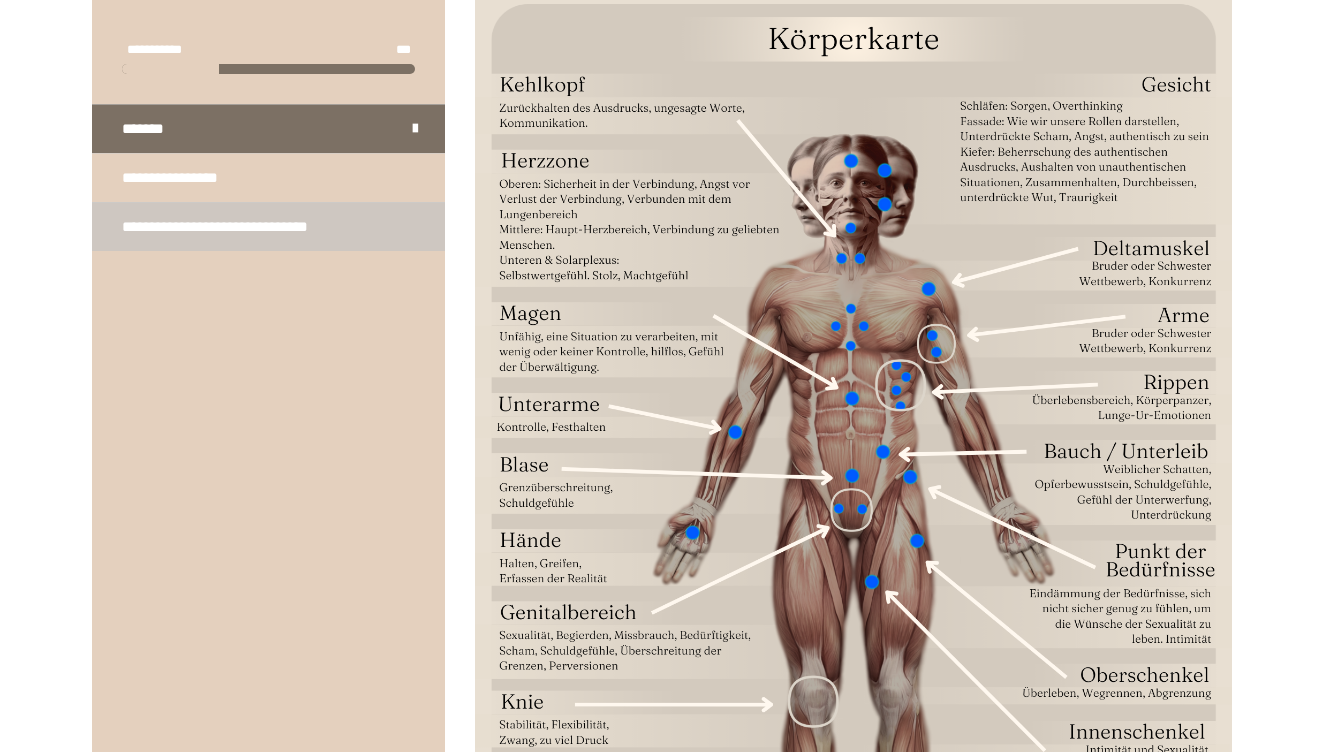 click on "**********" at bounding box center (250, 227) 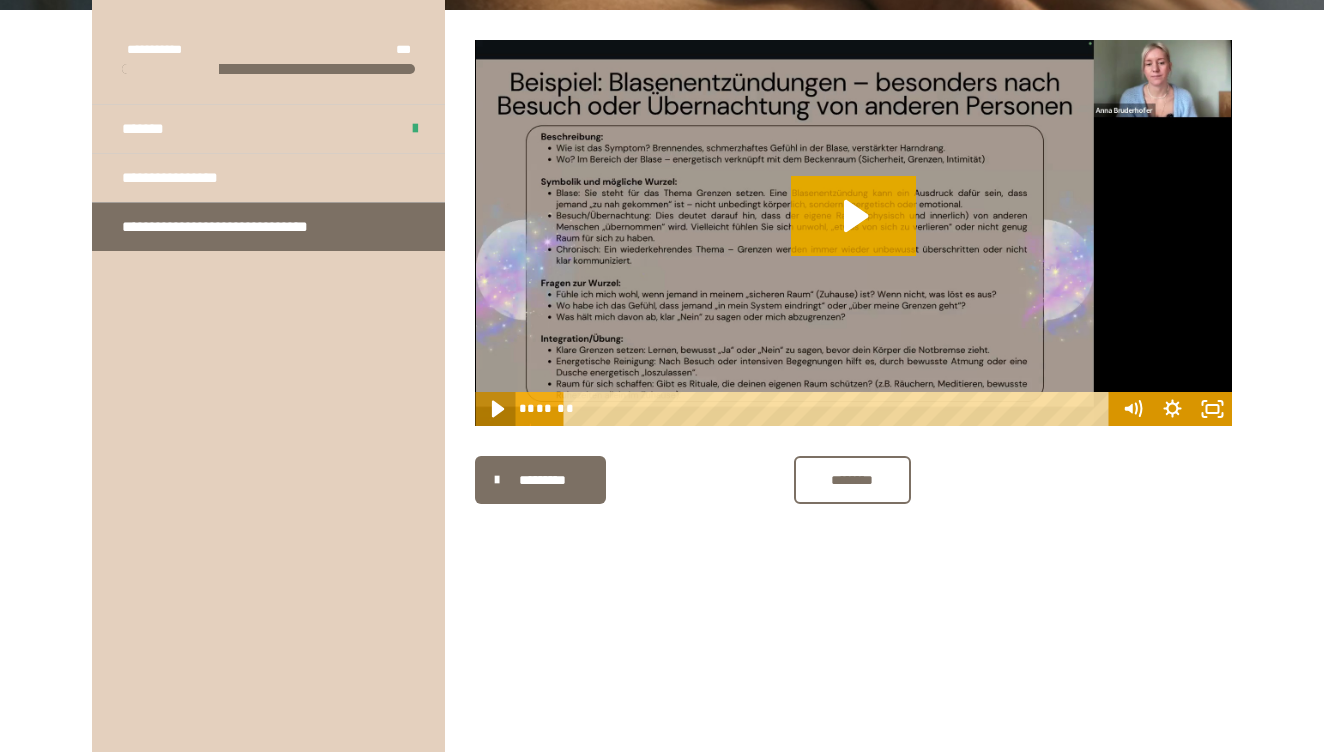 click 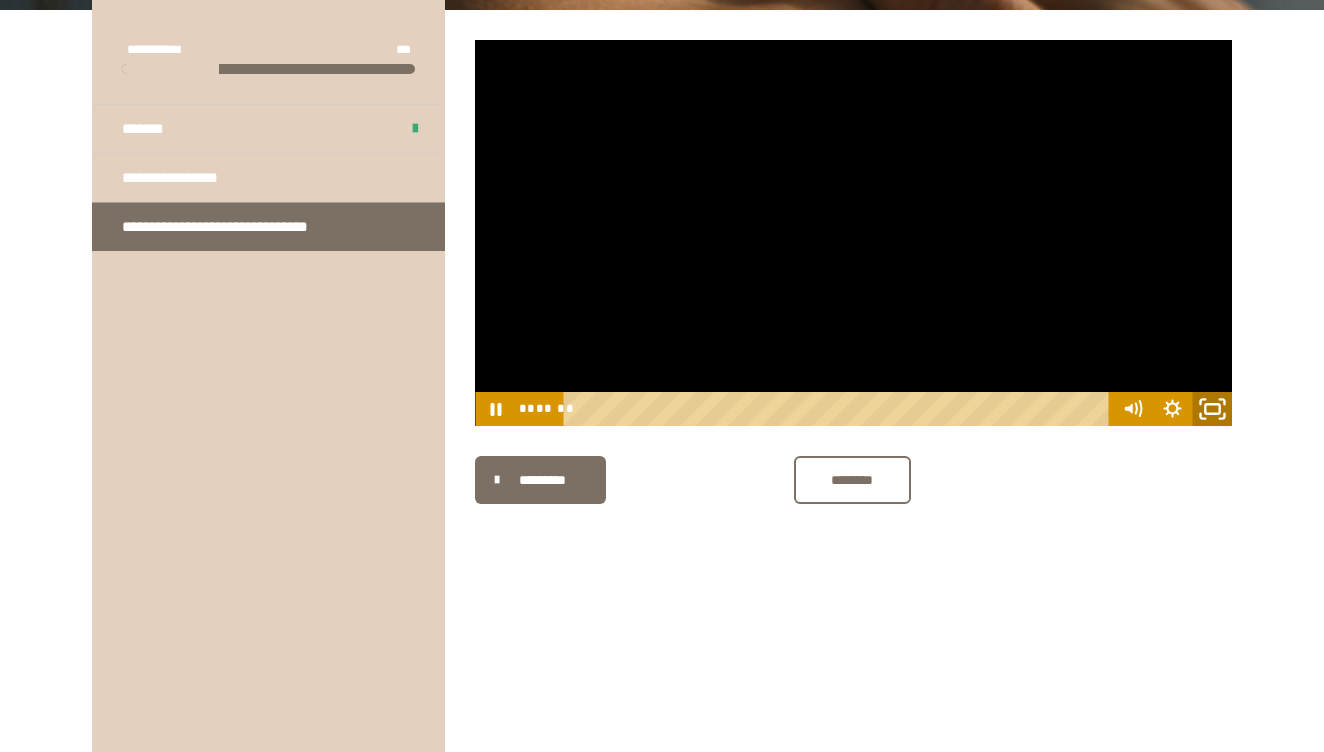 click 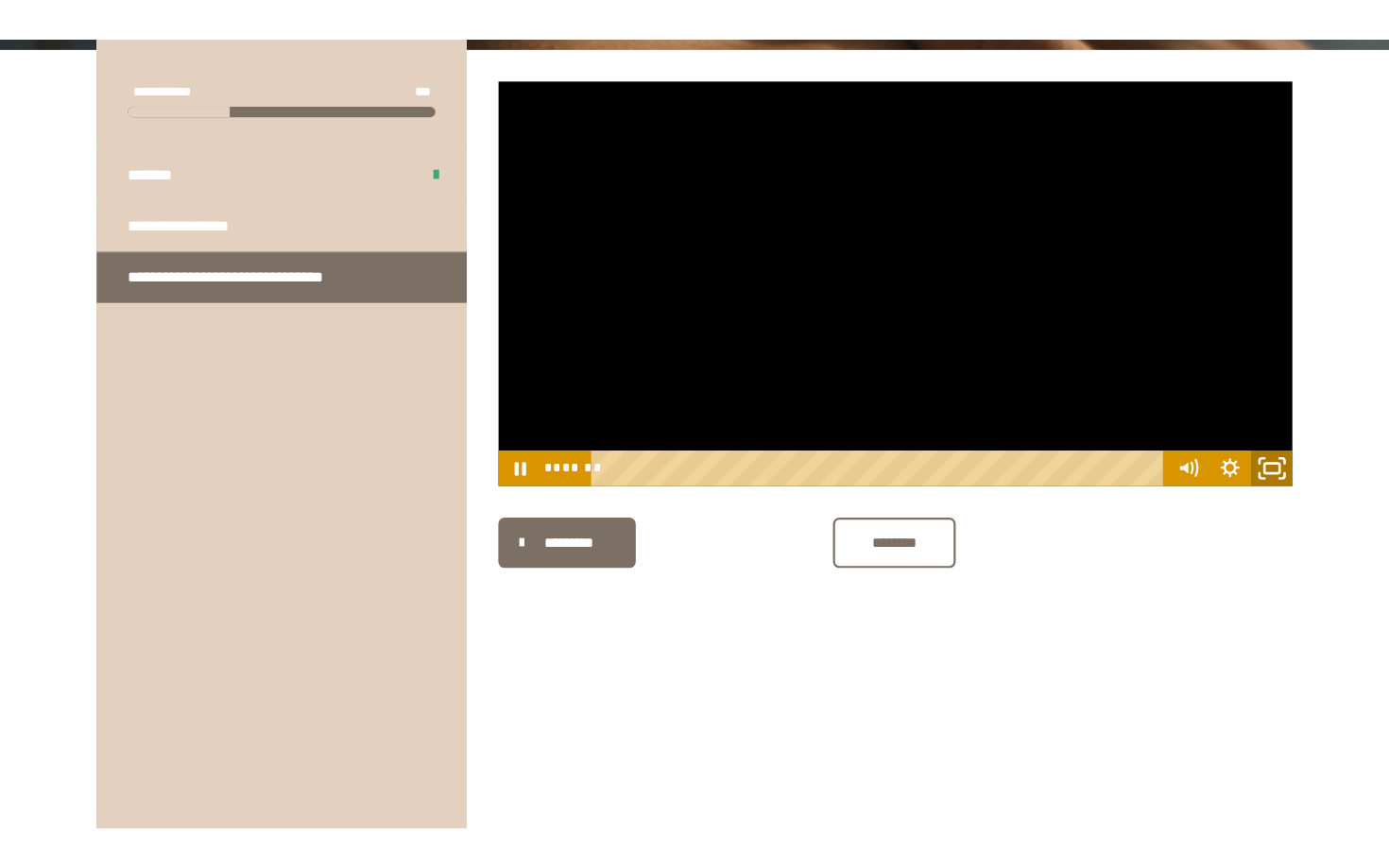 scroll, scrollTop: 0, scrollLeft: 0, axis: both 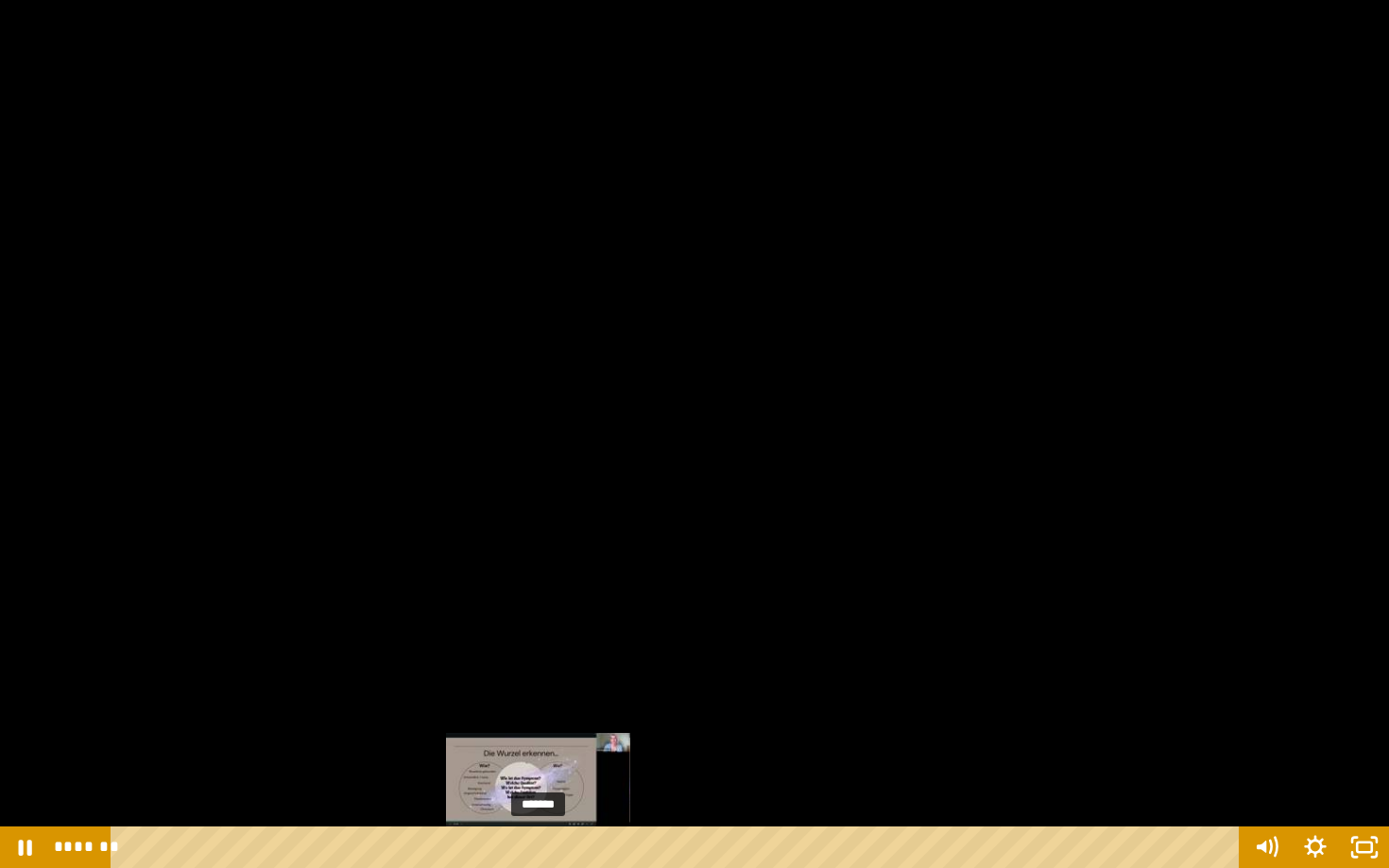 click on "*******" at bounding box center [678, 847] 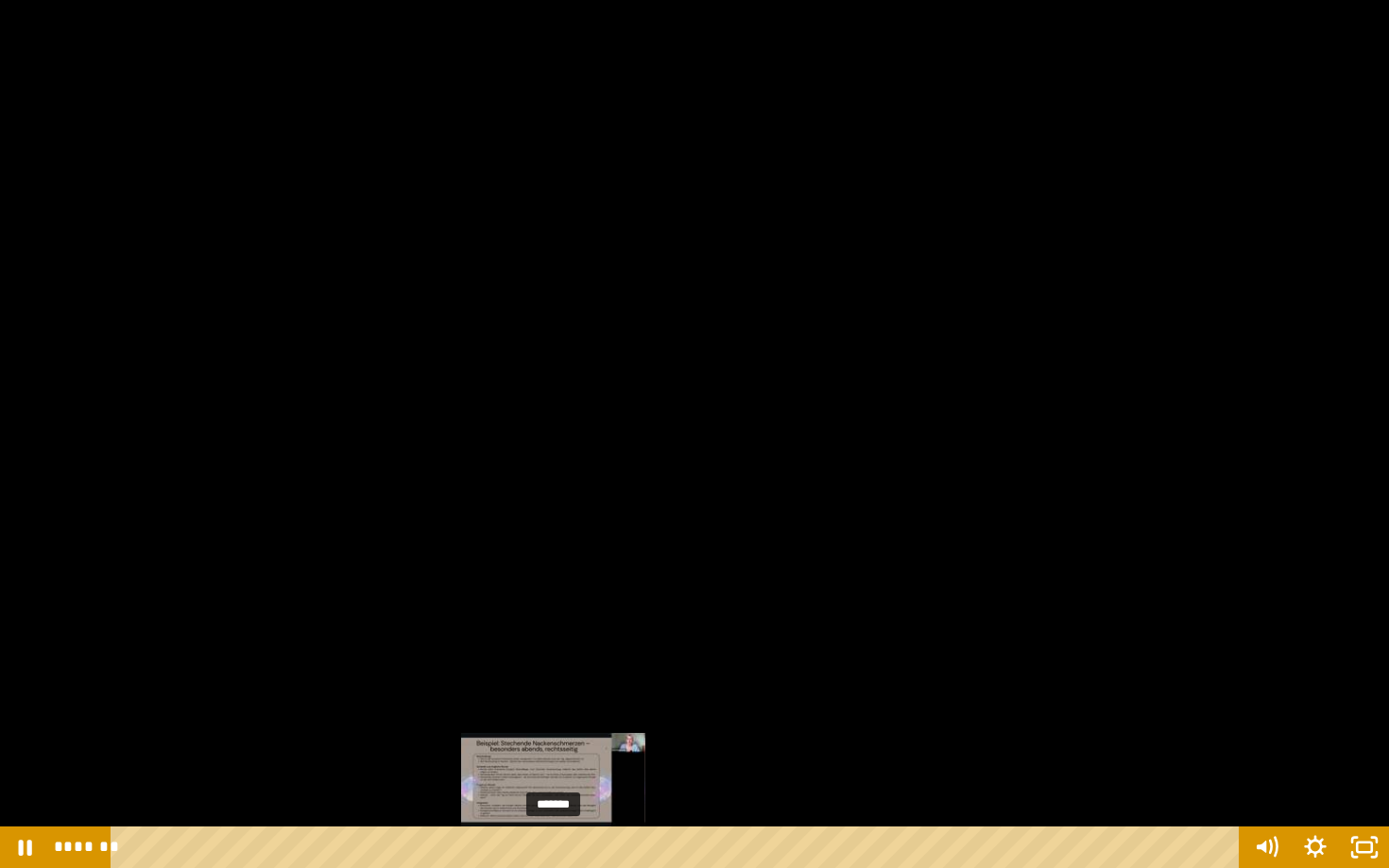click on "*******" at bounding box center (678, 847) 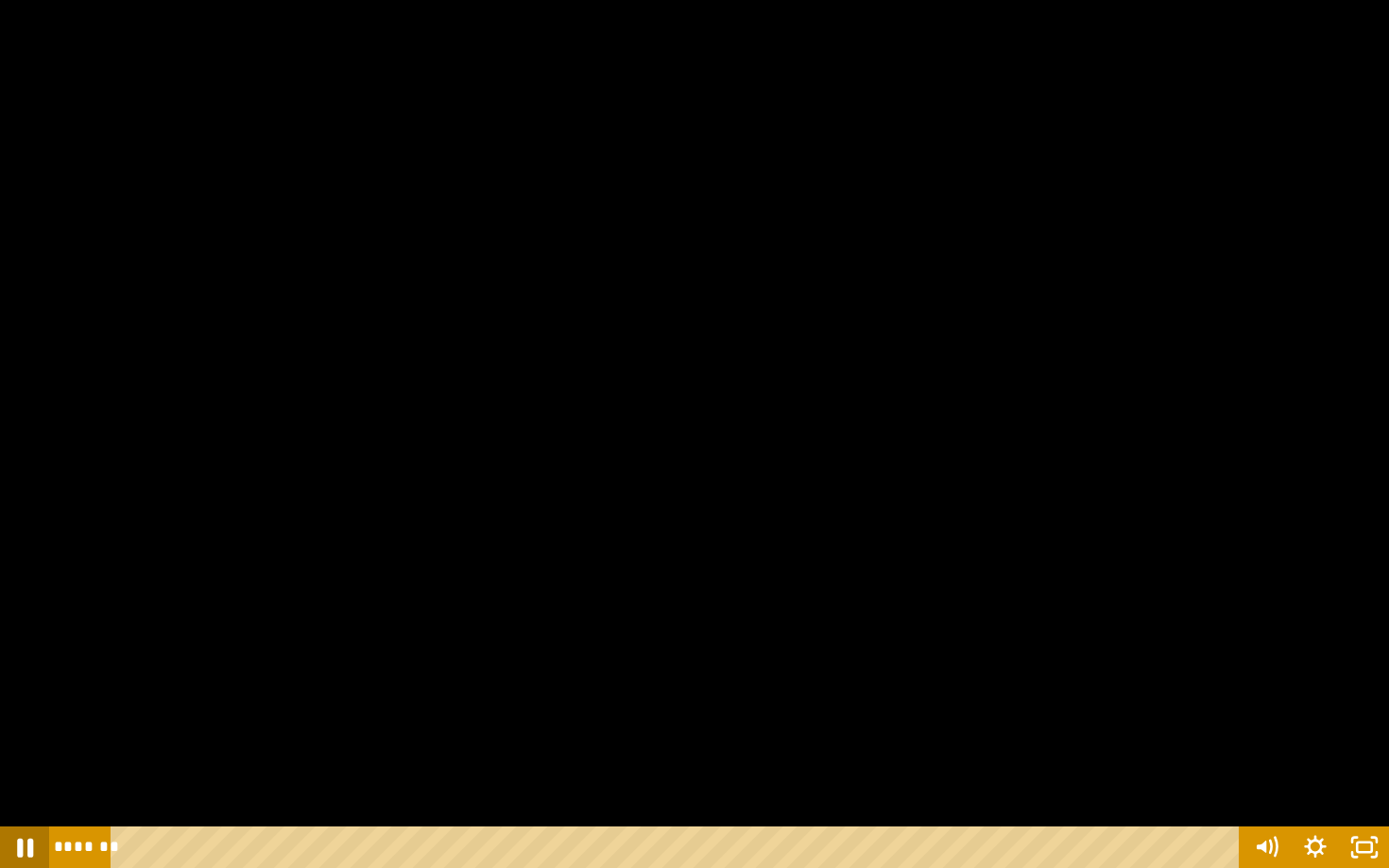 click 